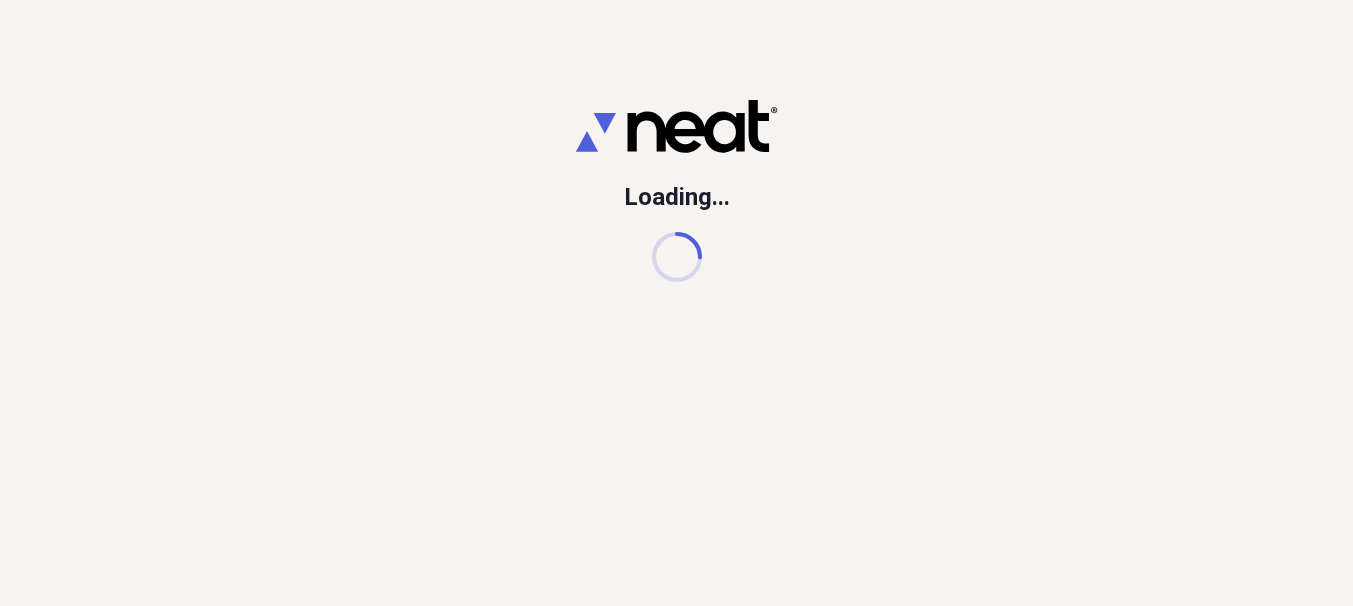 scroll, scrollTop: 0, scrollLeft: 0, axis: both 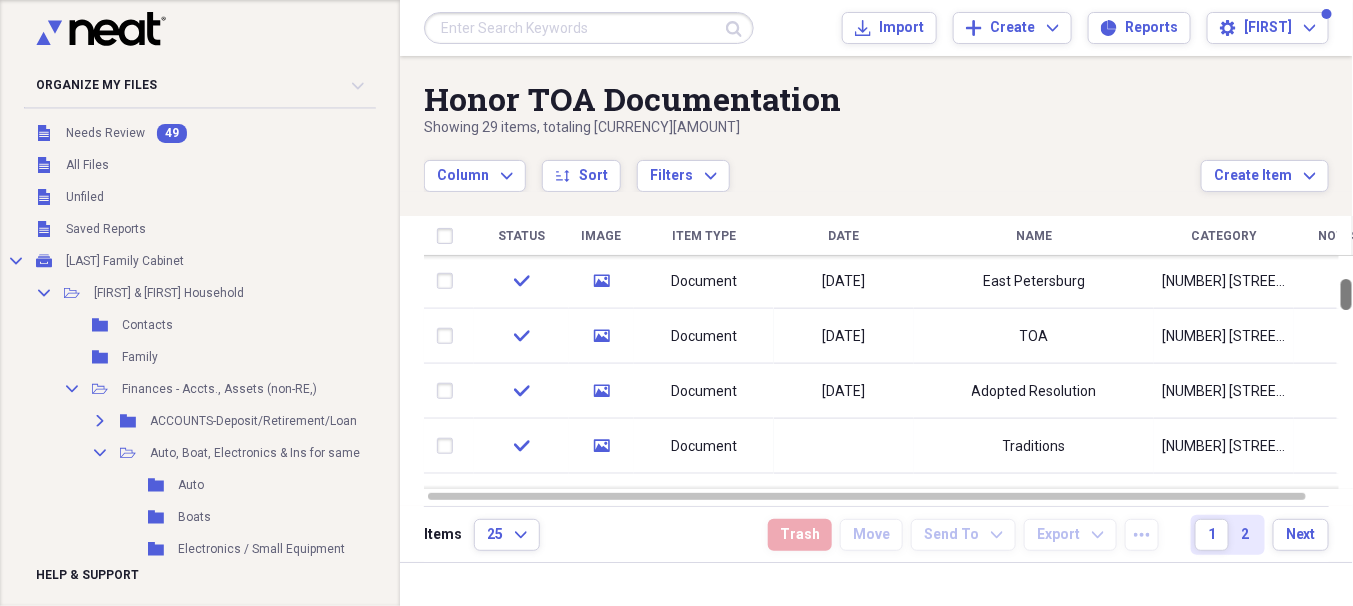 drag, startPoint x: 1347, startPoint y: 274, endPoint x: 1350, endPoint y: 264, distance: 10.440307 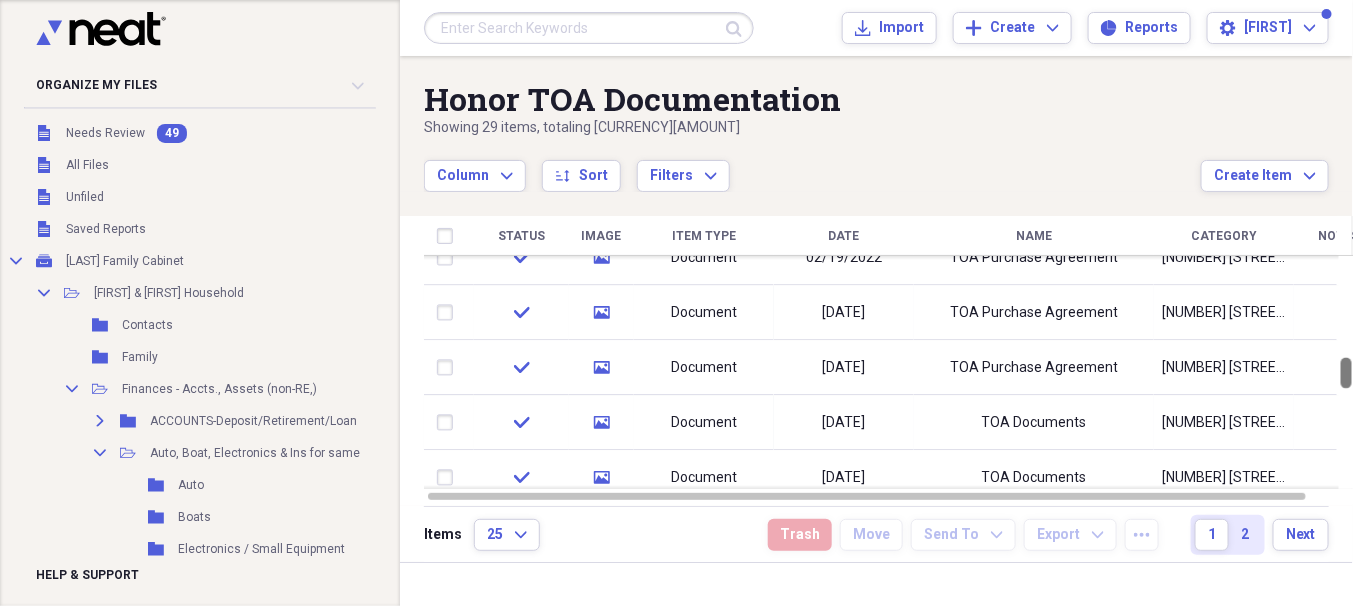 drag, startPoint x: 1345, startPoint y: 270, endPoint x: 1344, endPoint y: 369, distance: 99.00505 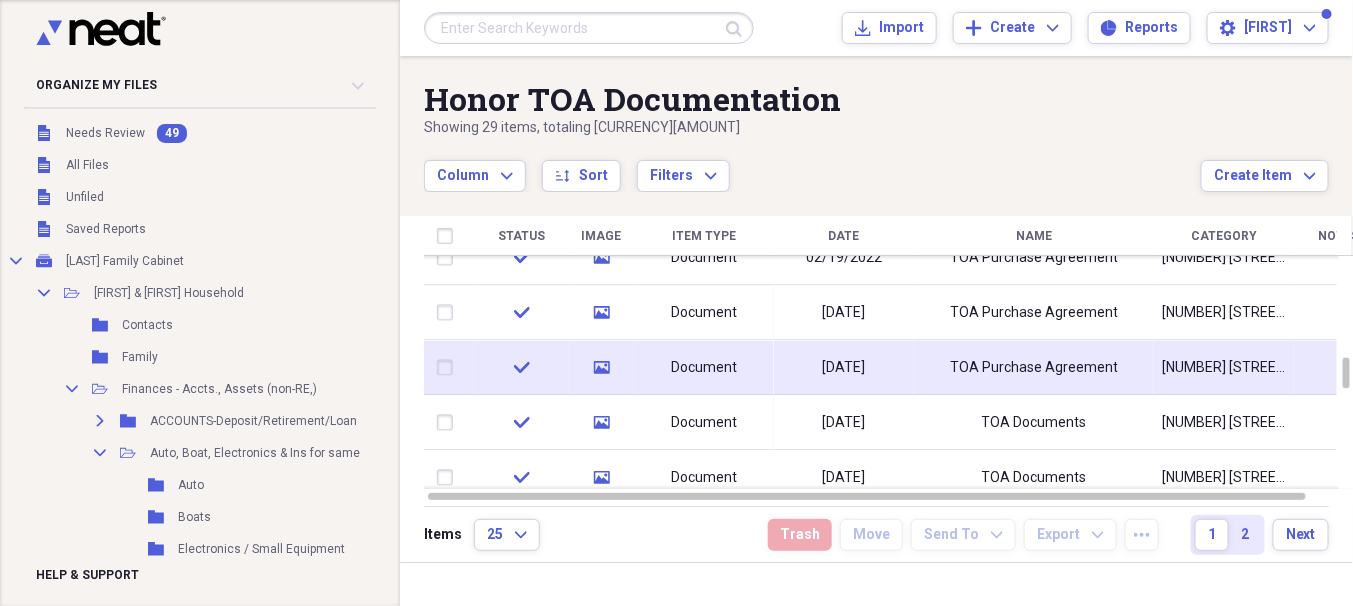 click on "TOA Purchase Agreement" at bounding box center (1034, 368) 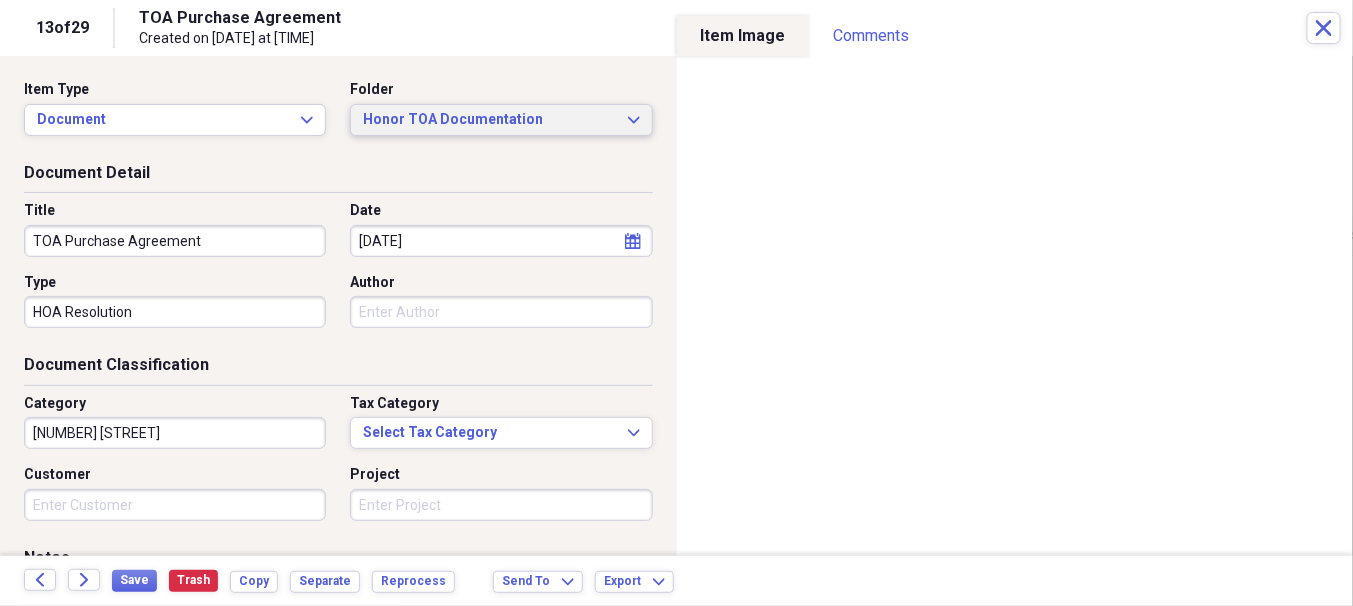 click on "Expand" 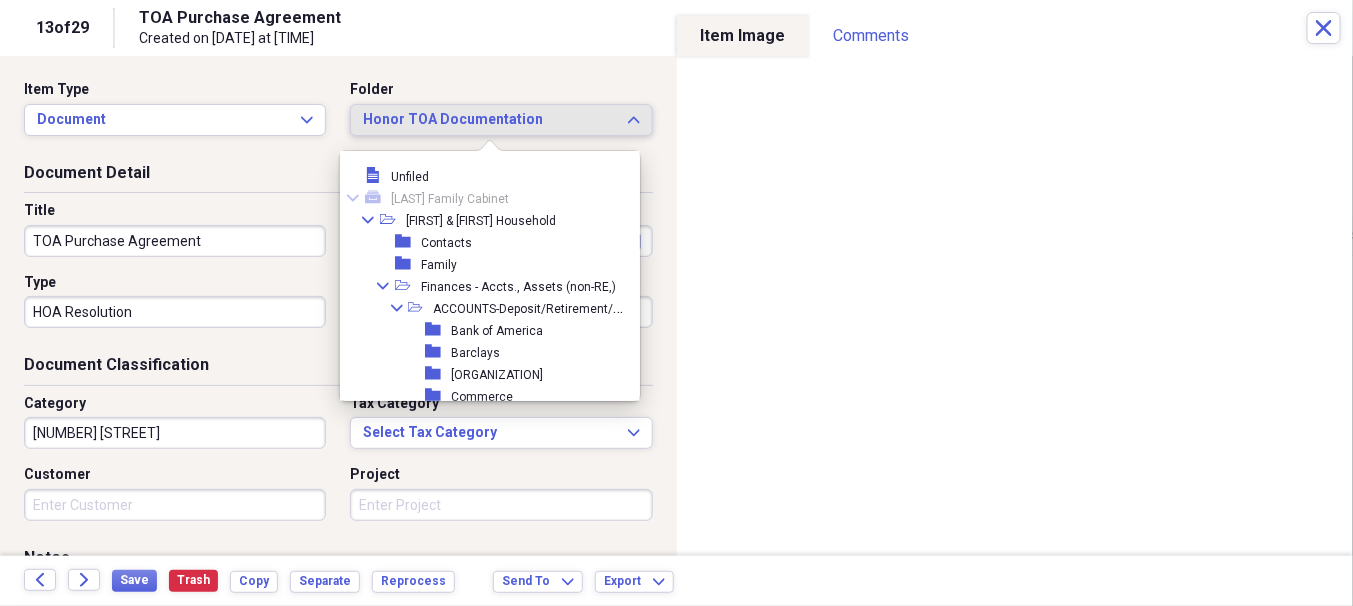 scroll, scrollTop: 1228, scrollLeft: 0, axis: vertical 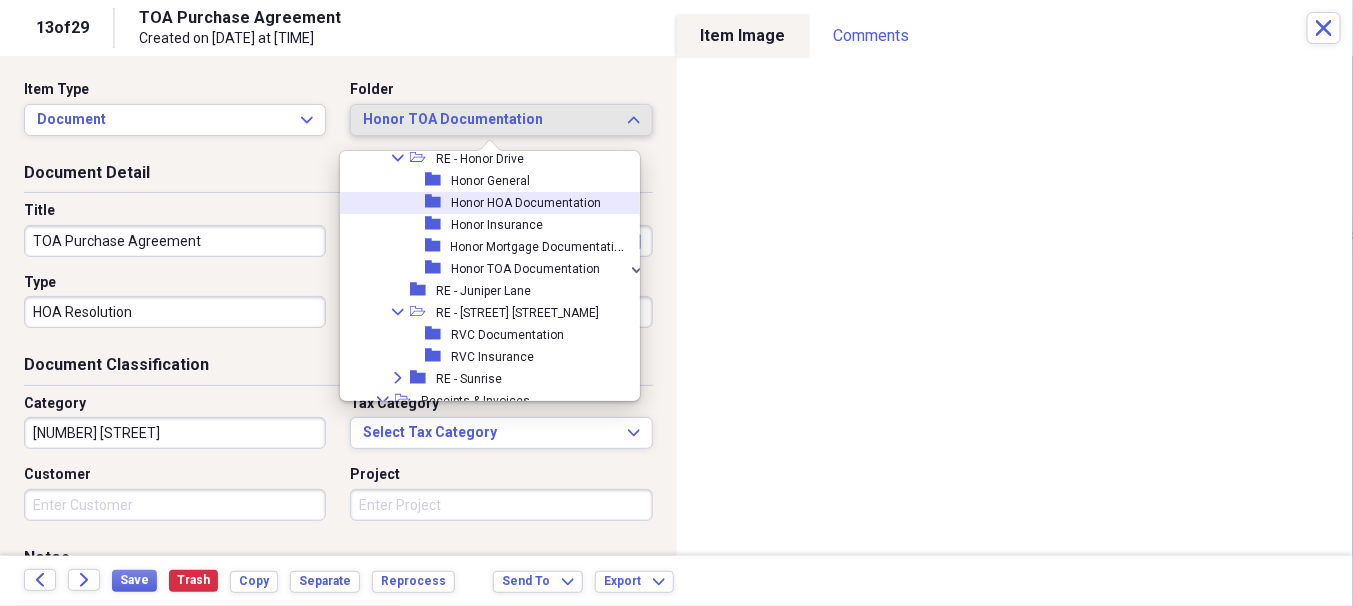 click on "Honor HOA Documentation" at bounding box center [526, 203] 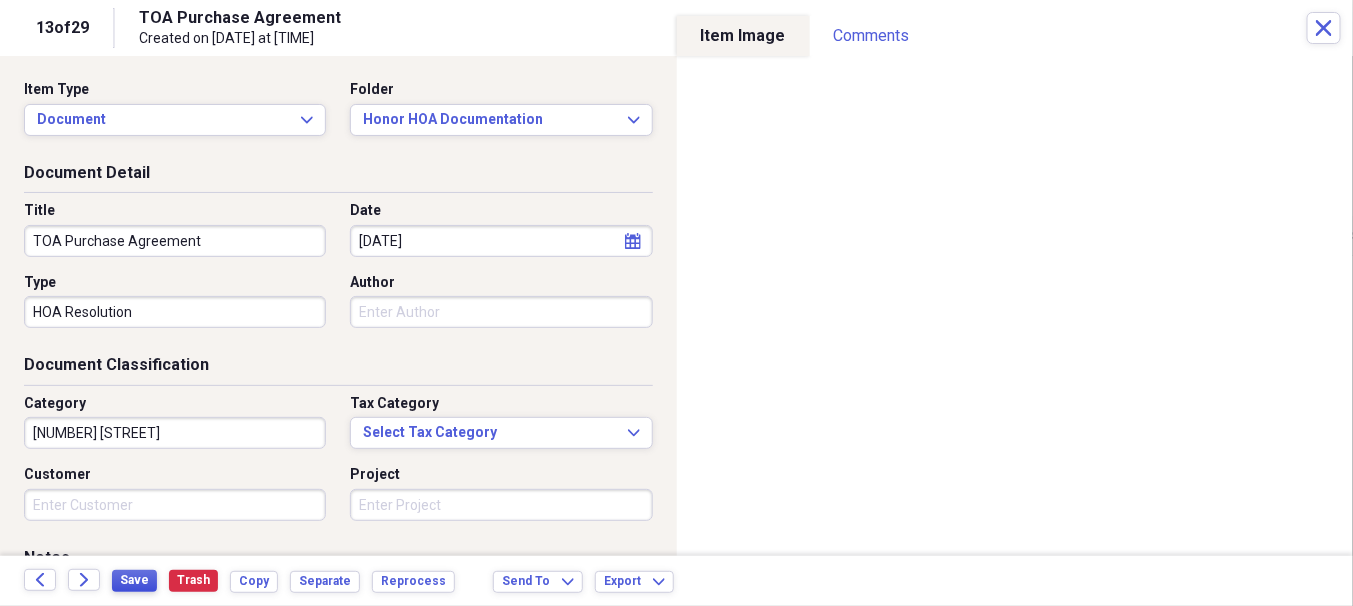 click on "Save" at bounding box center [134, 580] 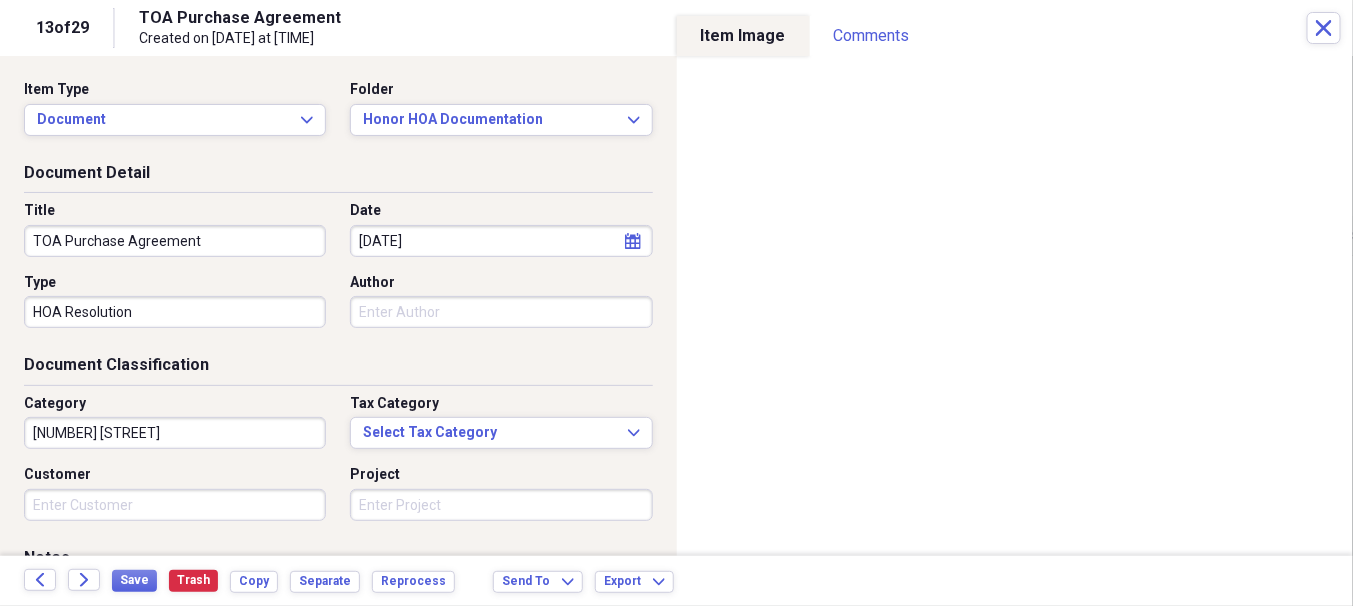 drag, startPoint x: 206, startPoint y: 232, endPoint x: 0, endPoint y: 169, distance: 215.4182 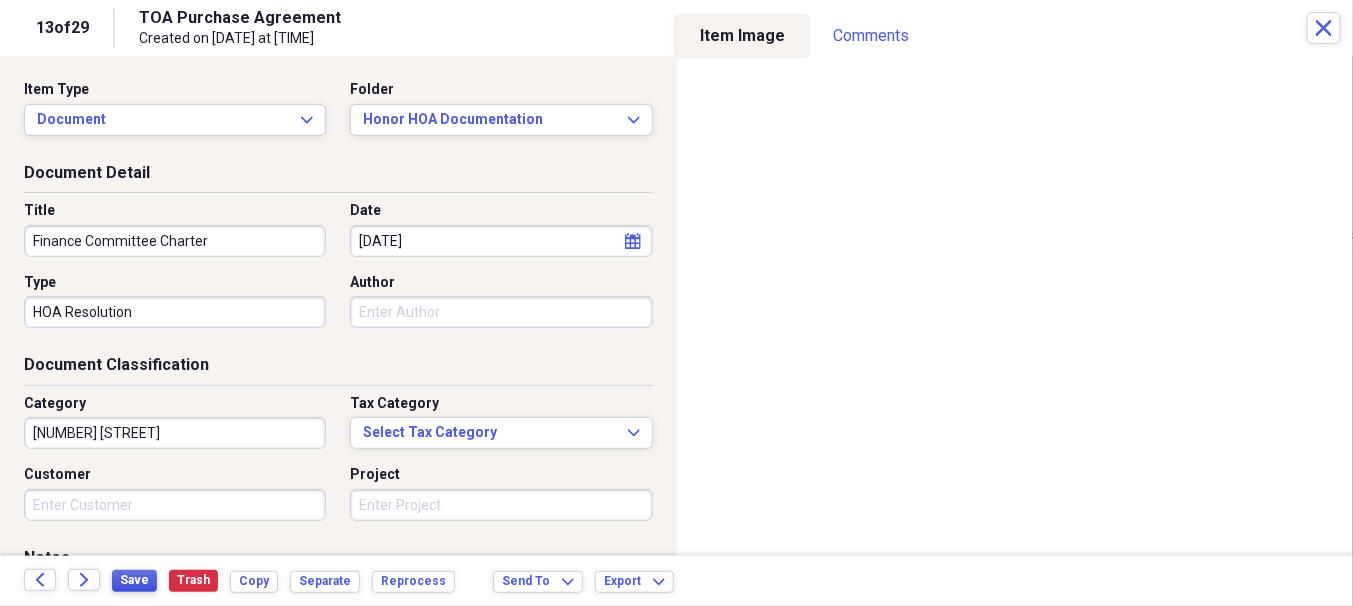 type on "Finance Committee Charter" 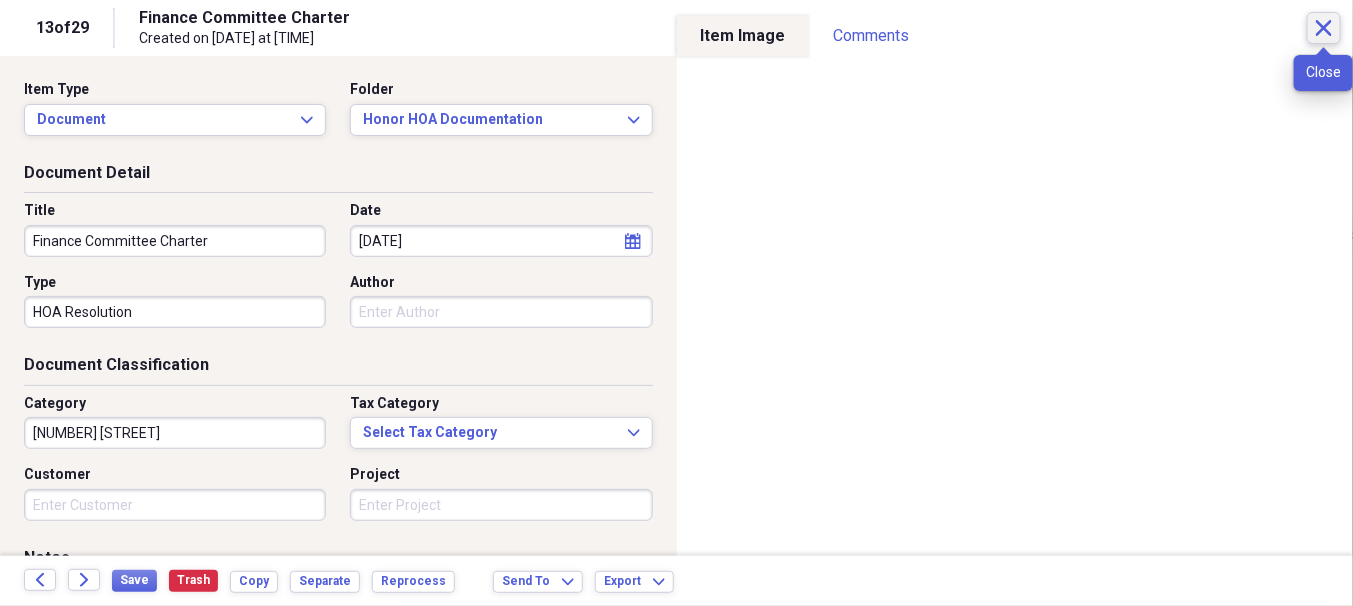 click on "Close" 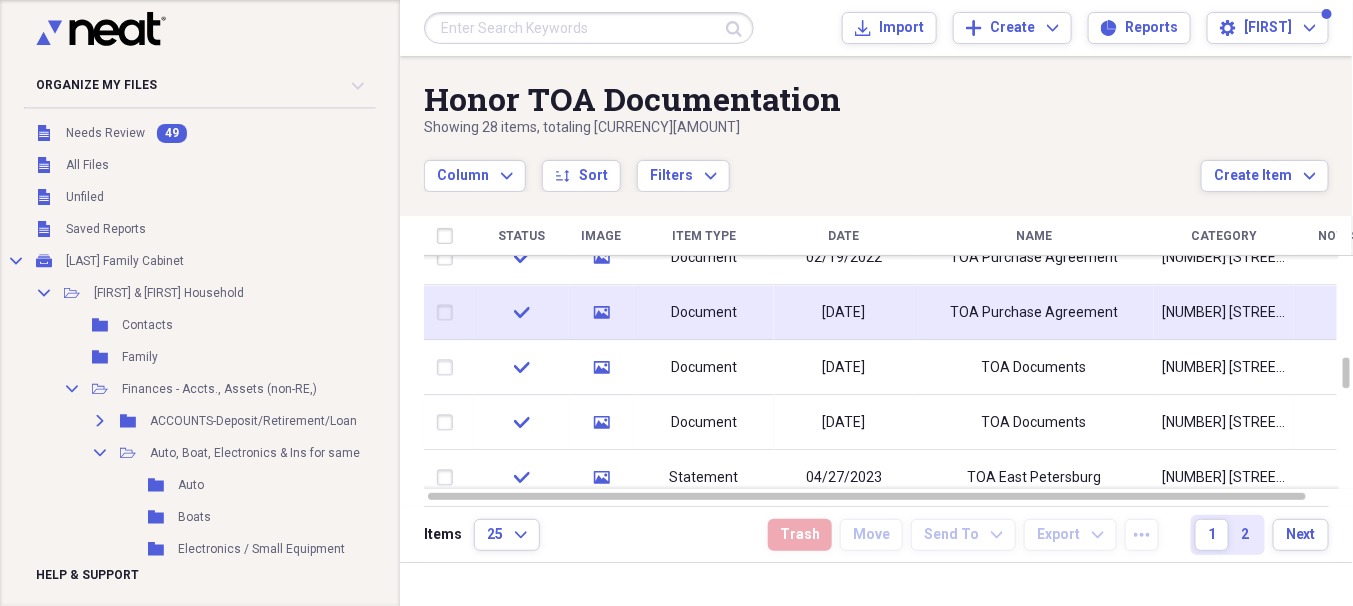 click on "[NUMBER] [STREET]" at bounding box center [1224, 313] 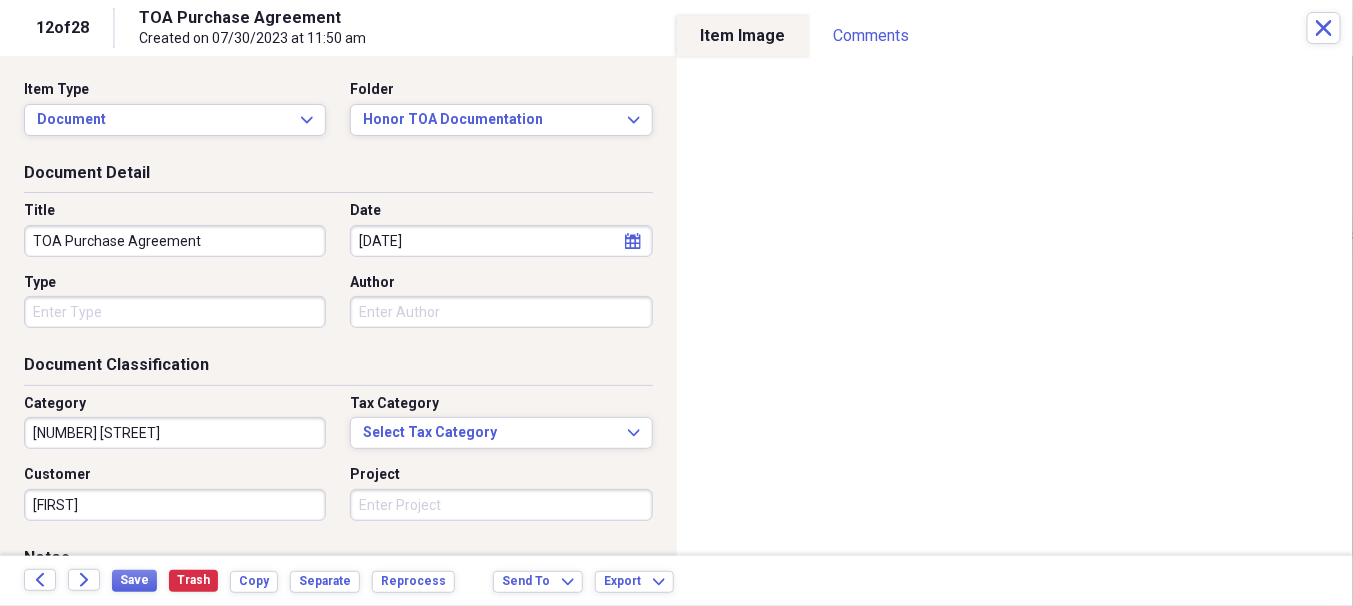 click on "TOA Purchase Agreement" at bounding box center [175, 241] 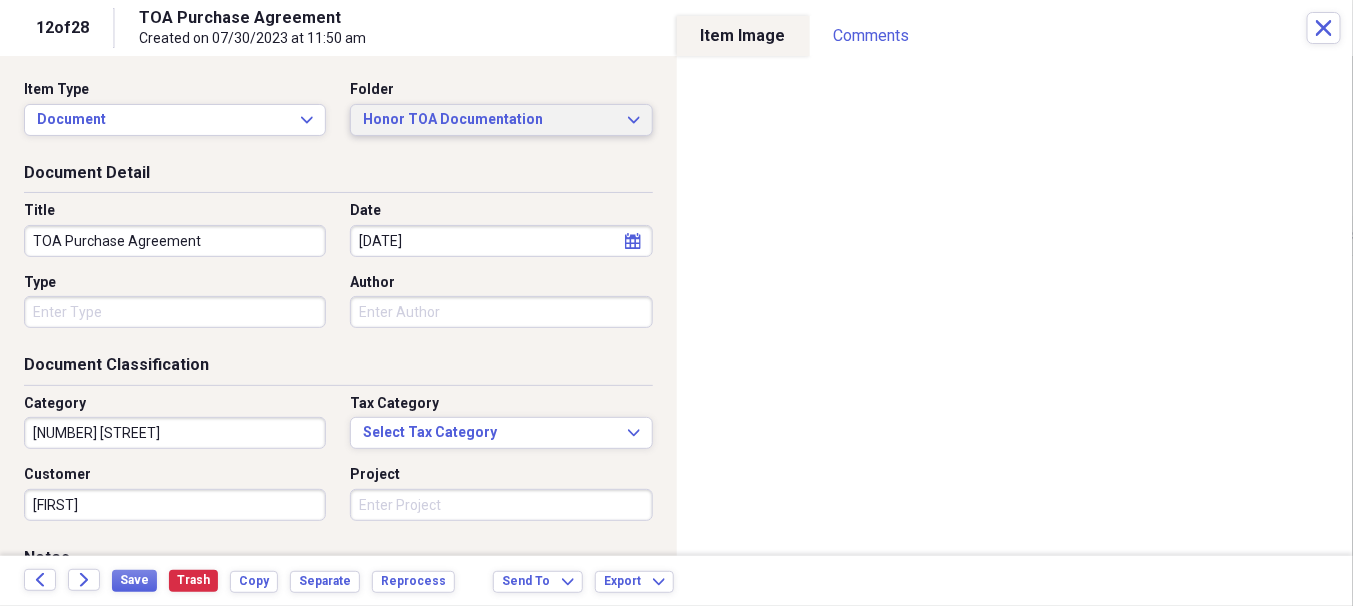 click on "Expand" 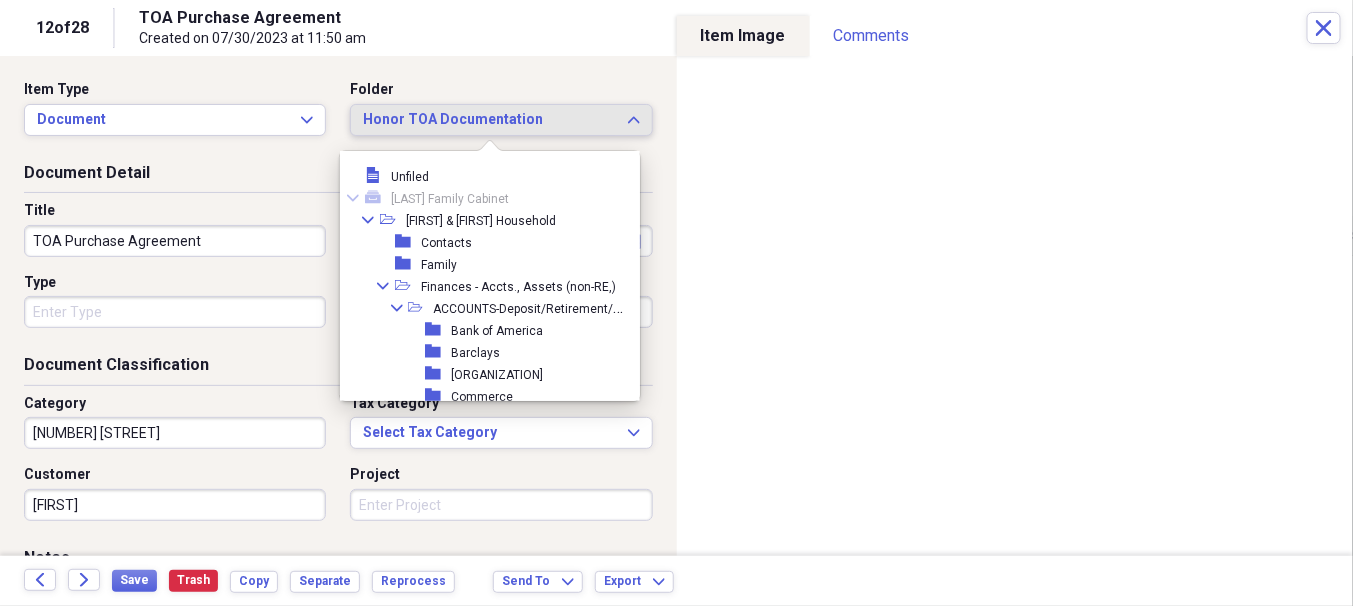 scroll, scrollTop: 1228, scrollLeft: 0, axis: vertical 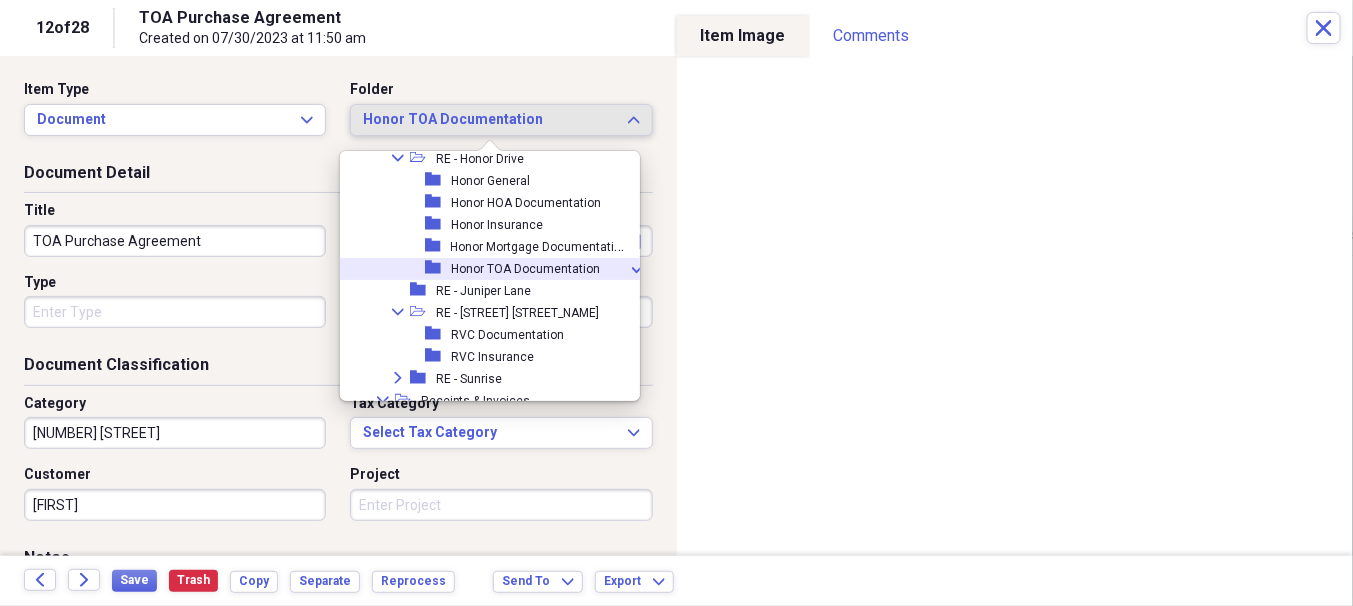 click on "Expand" 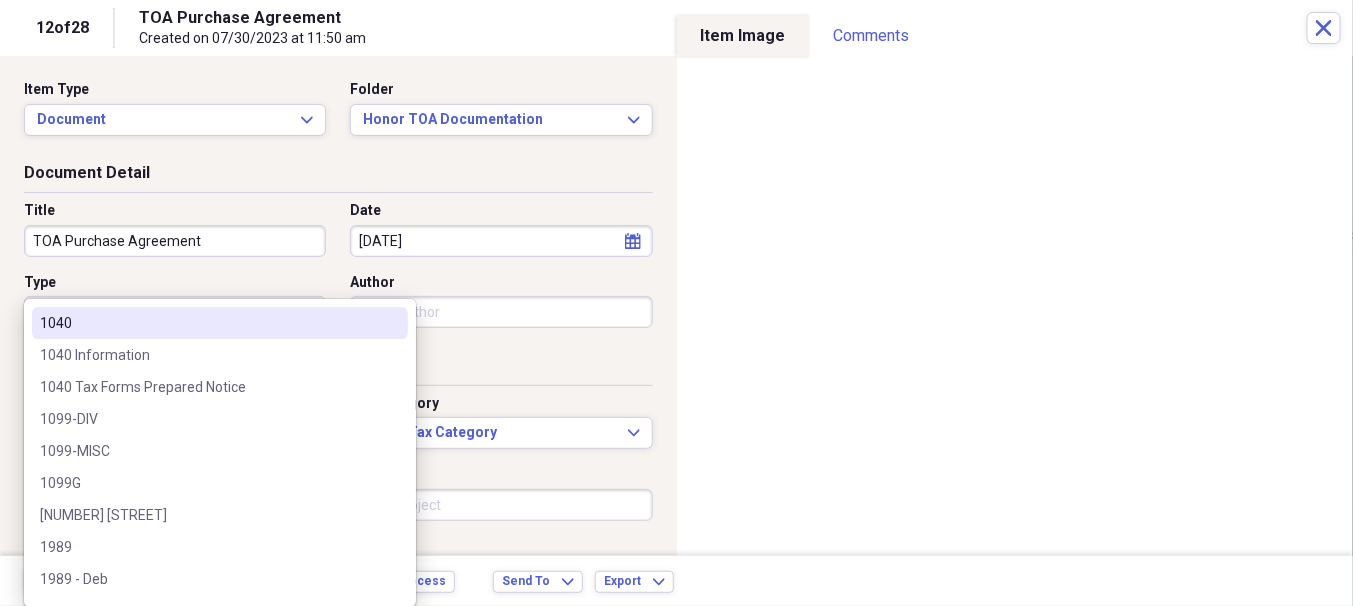 click on "Organize My Files 49 Collapse Unfiled Needs Review 49 Unfiled All Files Unfiled Unfiled Unfiled Saved Reports Collapse My Cabinet [LAST] Family Cabinet Add Folder Collapse Open Folder Deb & Steve [LAST] Household Add Folder Folder Contacts Add Folder Folder Family Add Folder Collapse Open Folder Finances - Accts., Assets (non-RE,) Add Folder Expand Folder ACCOUNTS-Deposit/Retirement/Loan Add Folder Collapse Open Folder Auto, Boat, Electronics & Ins for same Add Folder Folder Auto Add Folder Folder Boats Add Folder Folder Electronics / Small Equipment Add Folder Folder Insurance Policies Add Folder Folder General Add Folder Collapse Open Folder Insurance: Medical / Medicare / Medicaid Add Folder Folder Coverage Add Folder Folder Life Add Folder Collapse Open Folder Medicaid Add Folder Folder Rydal Park Add Folder Folder Medical Care Rec'd Add Folder Folder Medicare Add Folder Collapse Open Folder Legal (Divorce, General, Military, Rothkoff) Add Folder Folder Divorce Documents Add Folder Folder General TD" at bounding box center [676, 303] 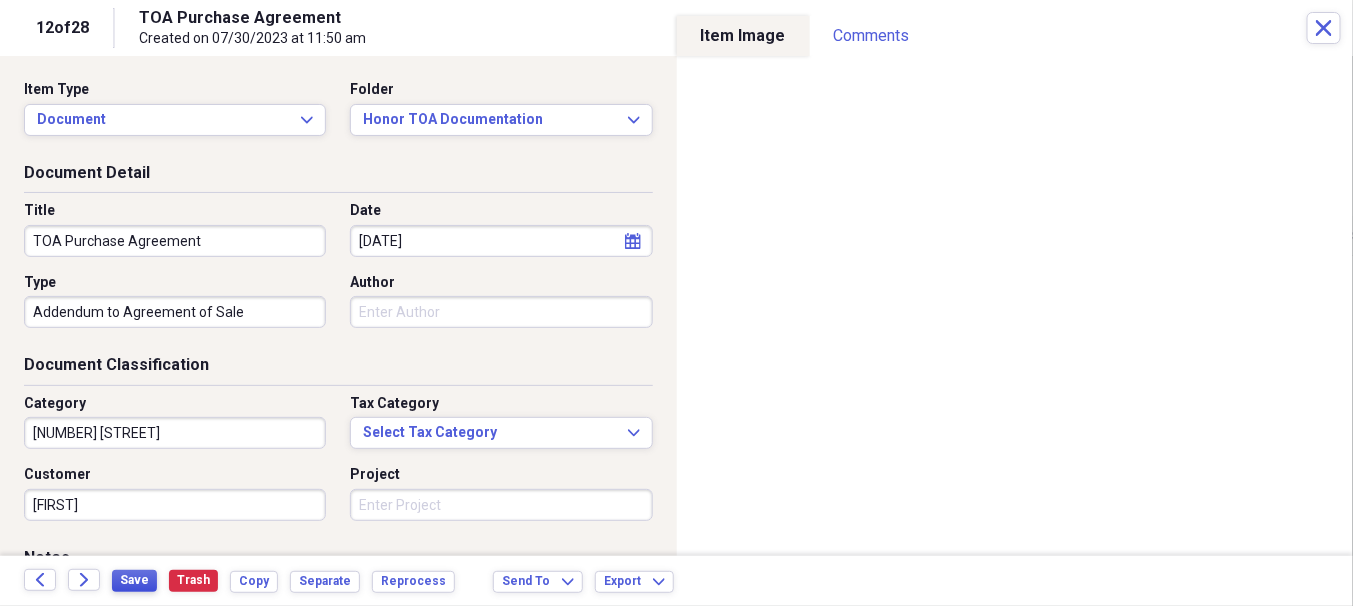 type on "Addendum to Agreement of Sale" 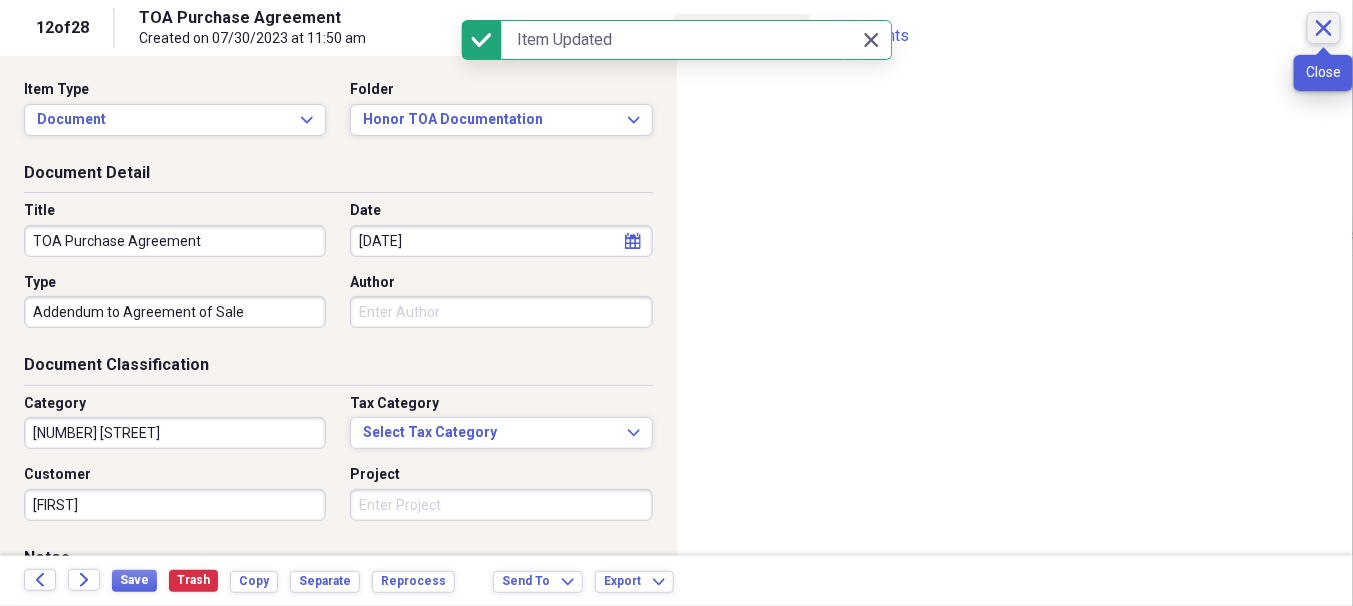 click 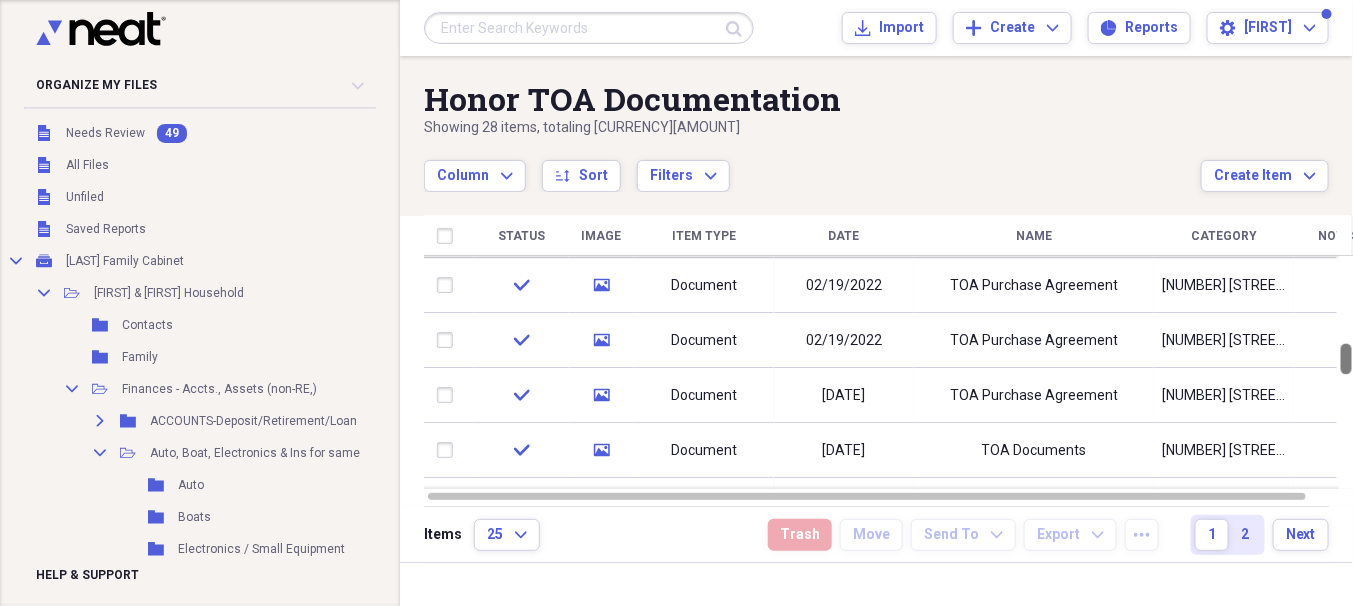 drag, startPoint x: 1342, startPoint y: 364, endPoint x: 1342, endPoint y: 350, distance: 14 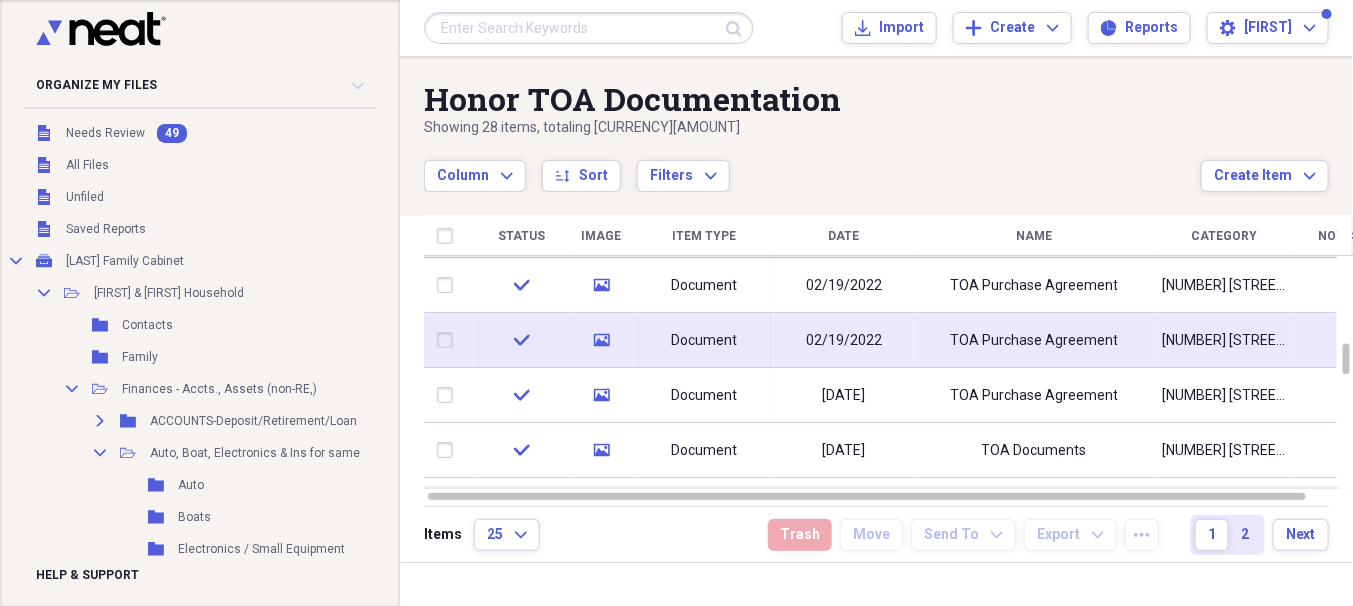 click on "TOA Purchase Agreement" at bounding box center (1034, 340) 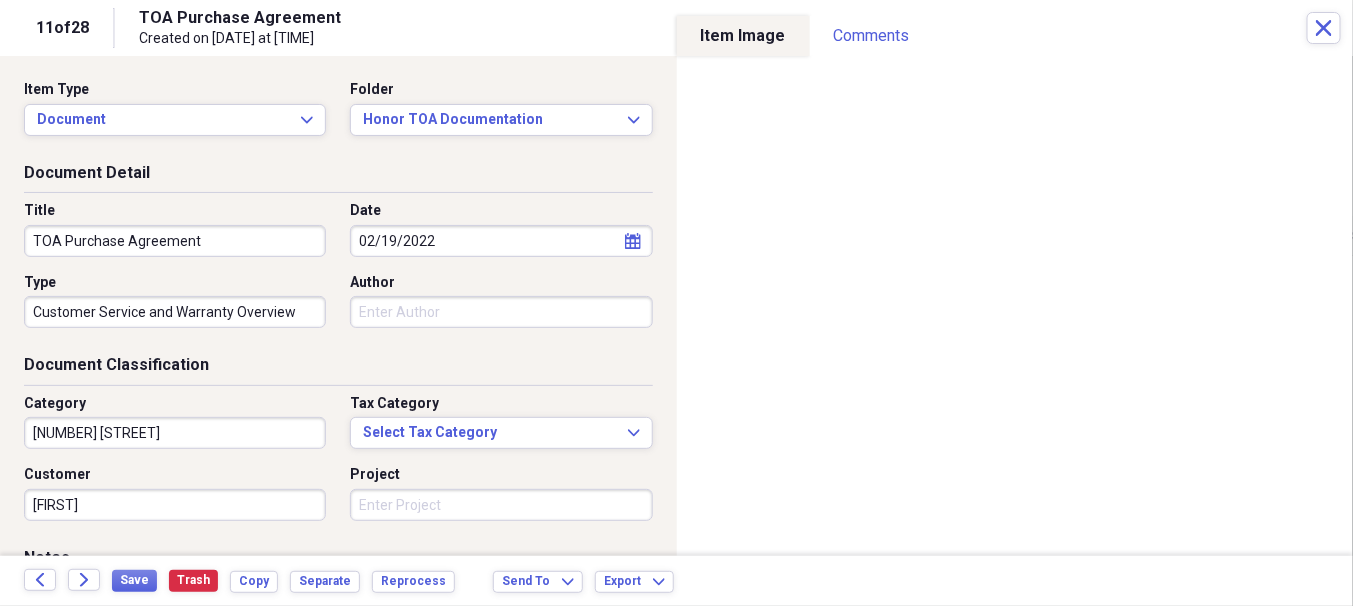 drag, startPoint x: 205, startPoint y: 240, endPoint x: 26, endPoint y: 202, distance: 182.98907 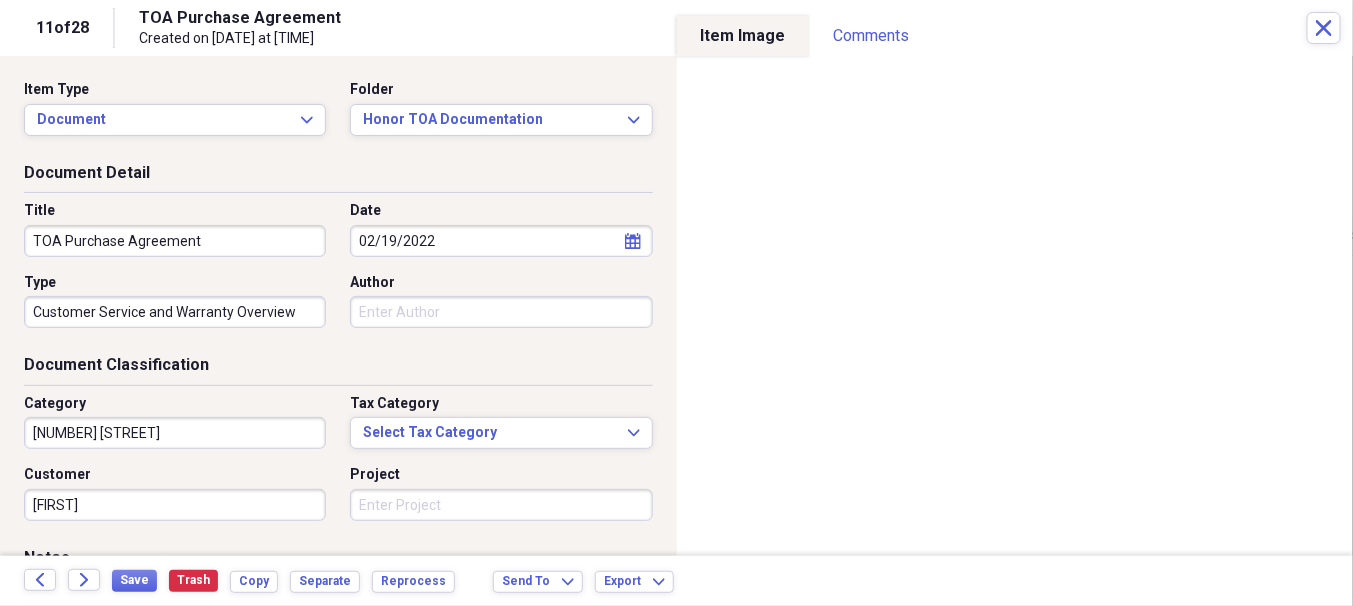 drag, startPoint x: 202, startPoint y: 243, endPoint x: 7, endPoint y: 198, distance: 200.12495 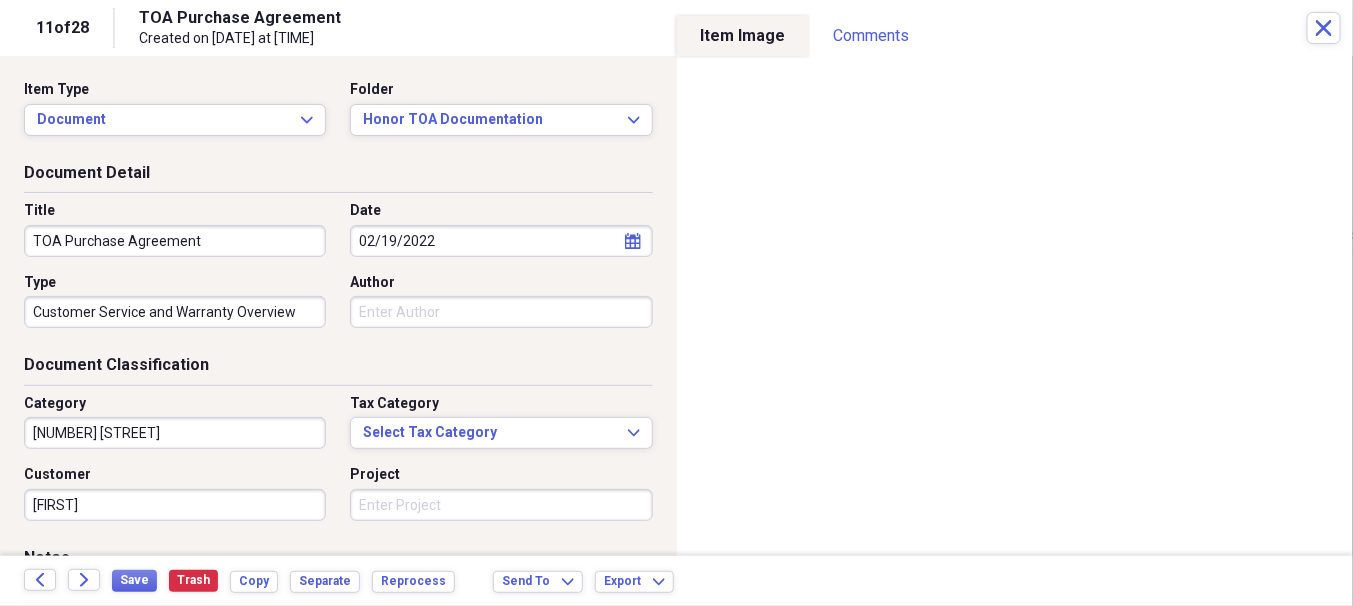 click on "Document Detail Title TOA Purchase Agreement Date 02/19/2022 calendar Calendar Type Customer Service and Warranty Overview Author" at bounding box center [338, 258] 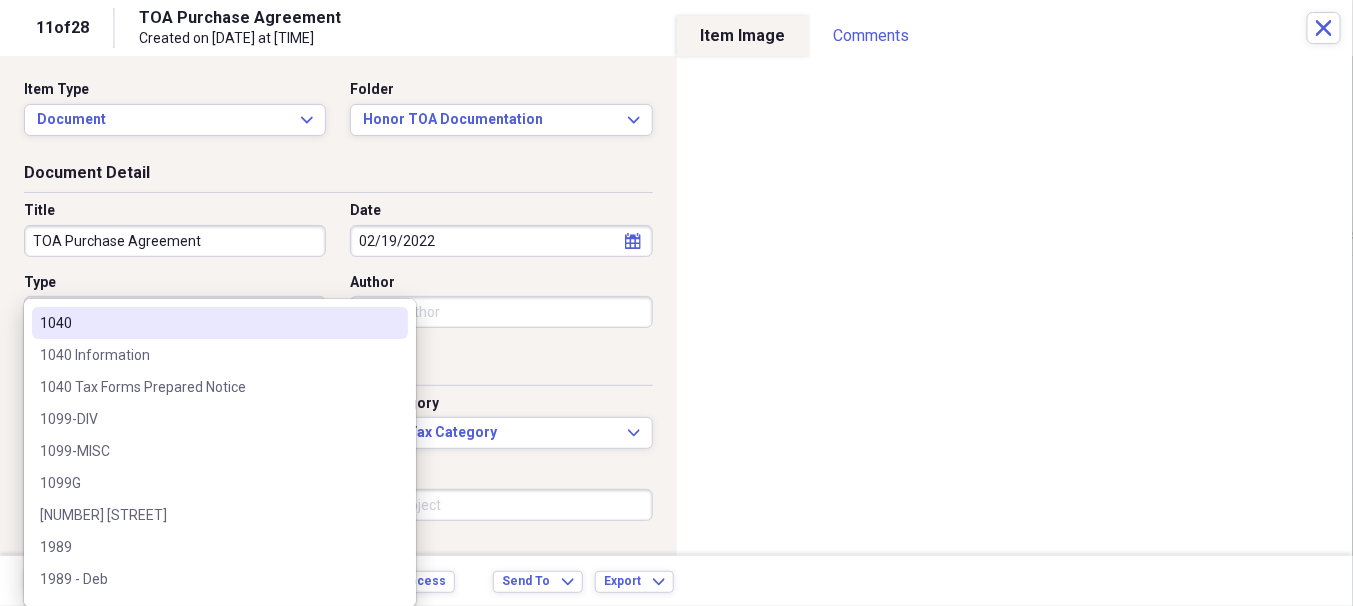 drag, startPoint x: 243, startPoint y: 252, endPoint x: 234, endPoint y: 247, distance: 10.29563 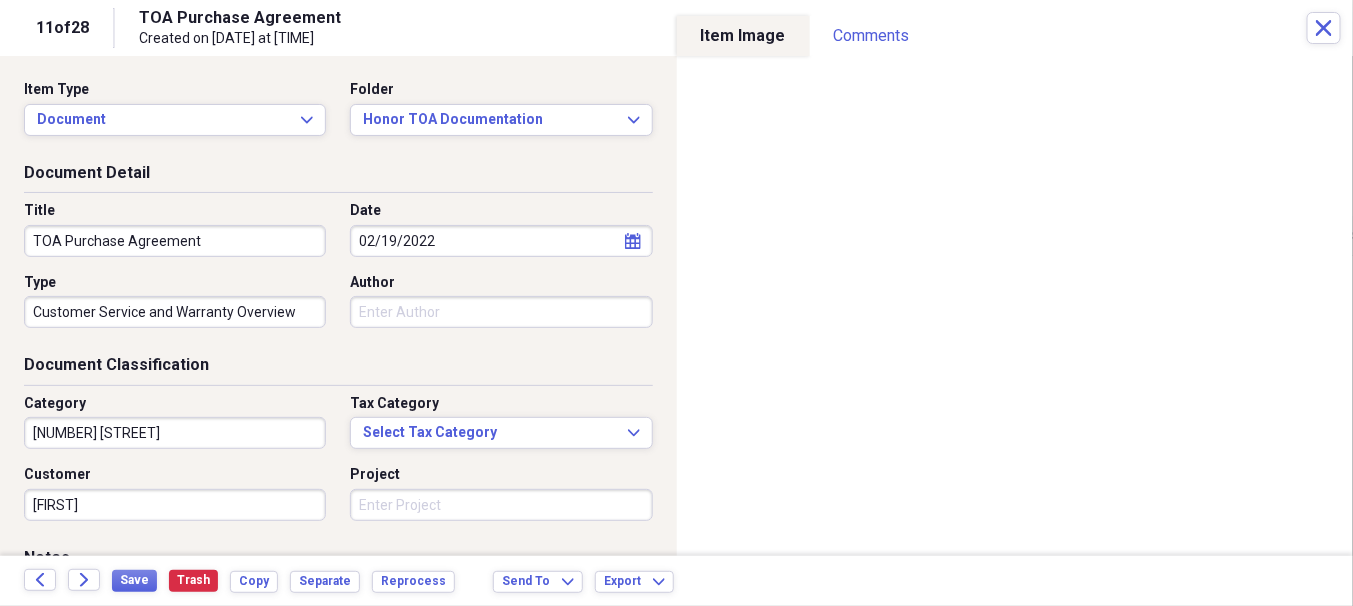 drag, startPoint x: 205, startPoint y: 240, endPoint x: 0, endPoint y: 146, distance: 225.52383 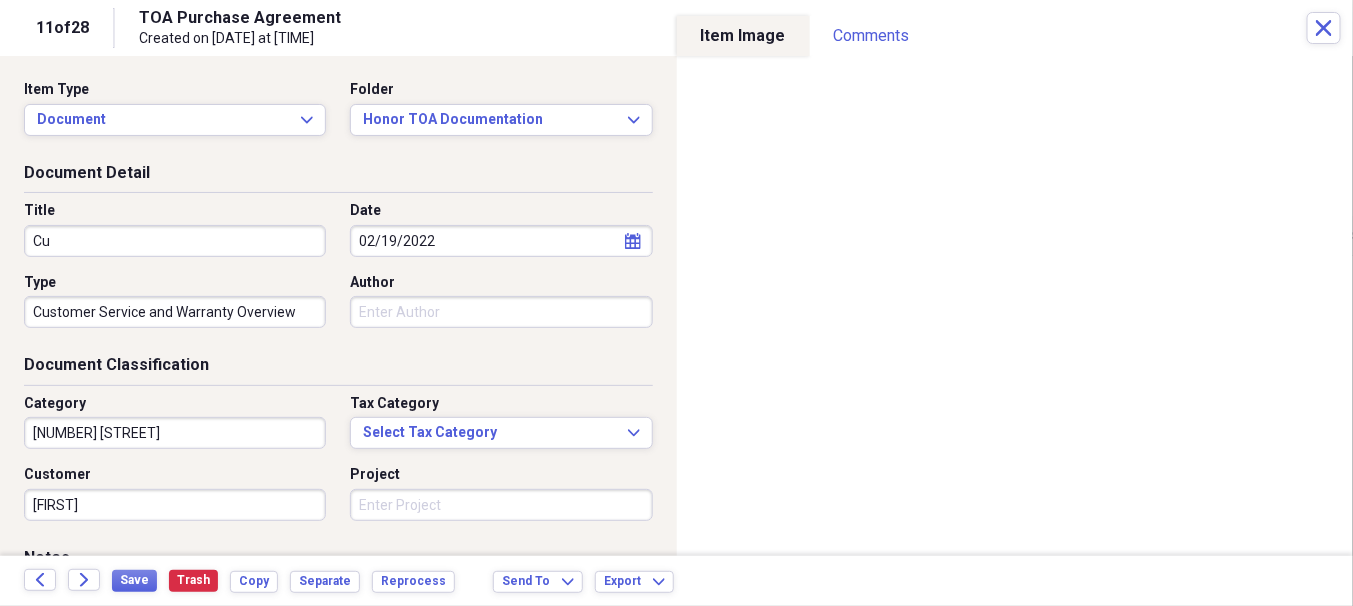 type on "C" 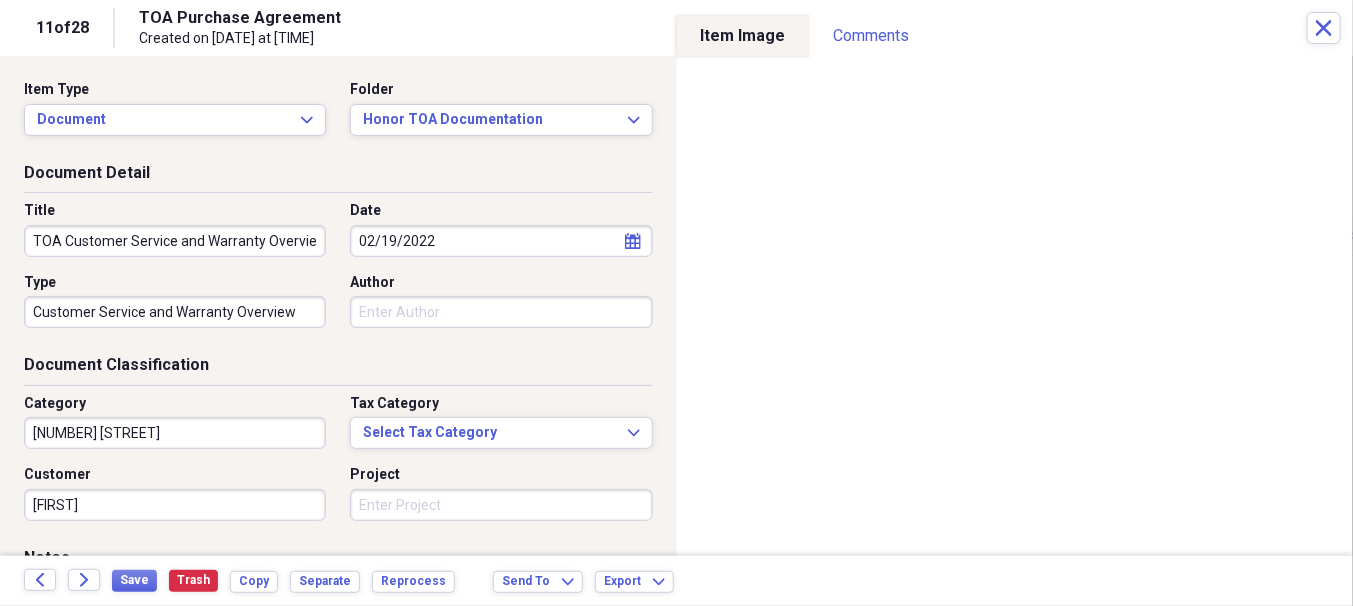 scroll, scrollTop: 0, scrollLeft: 7, axis: horizontal 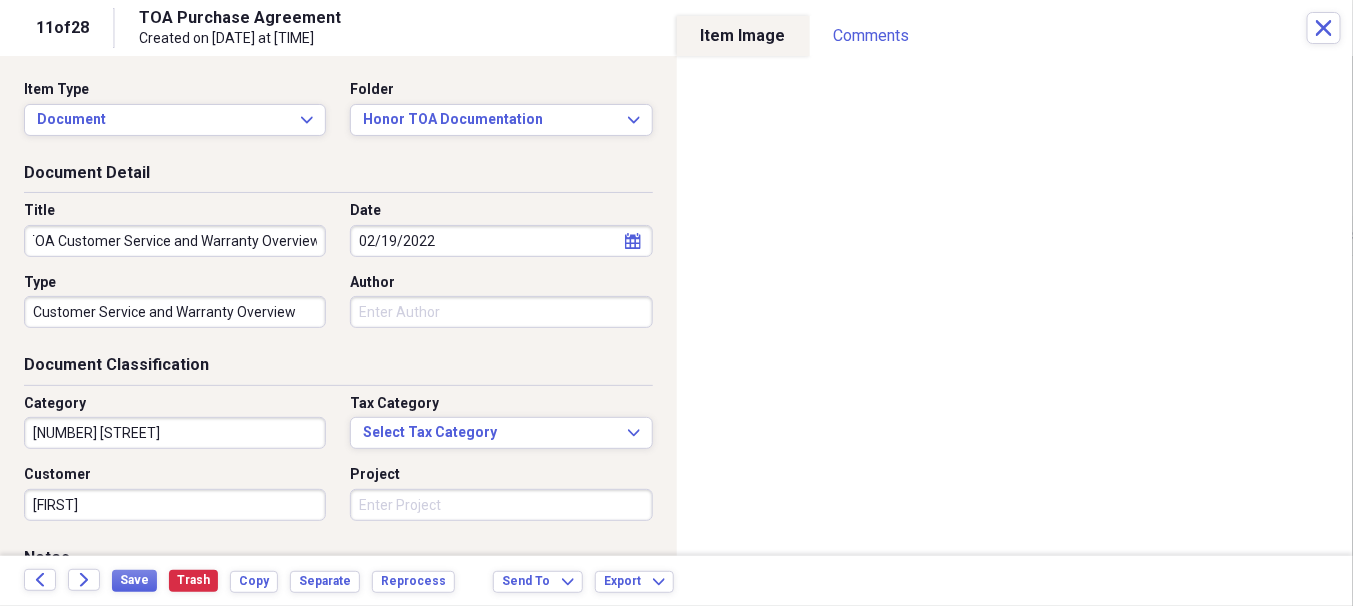 type on "TOA Customer Service and Warranty Overview" 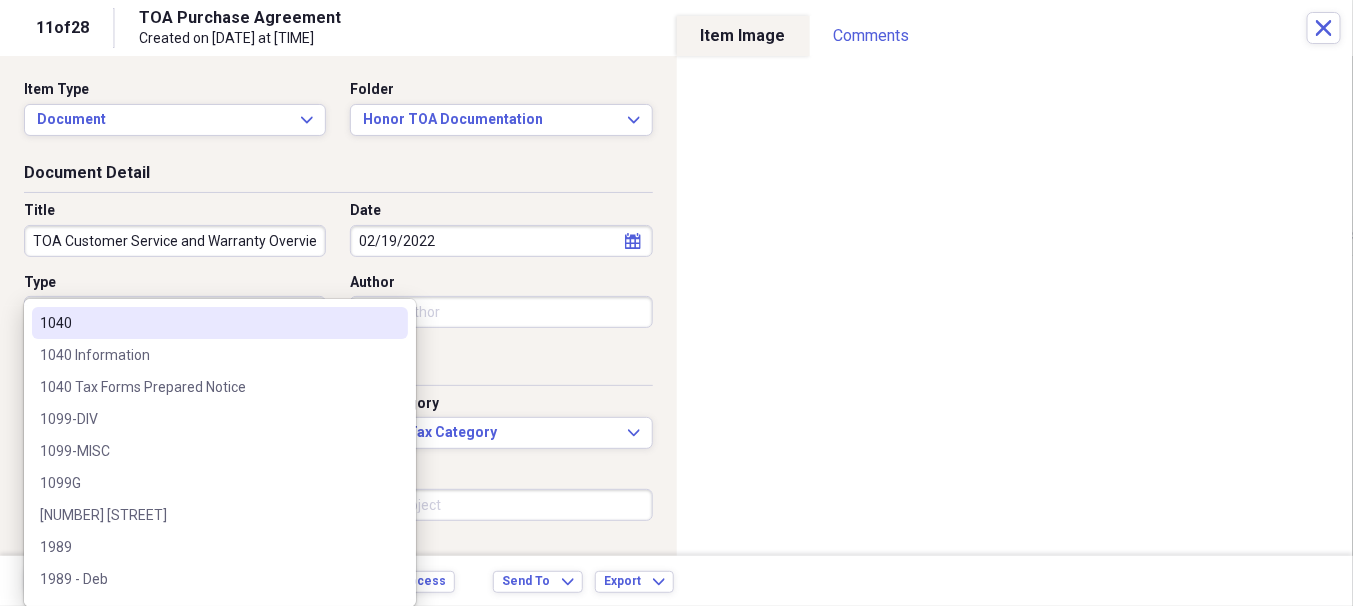 drag, startPoint x: 298, startPoint y: 313, endPoint x: 198, endPoint y: 299, distance: 100.97524 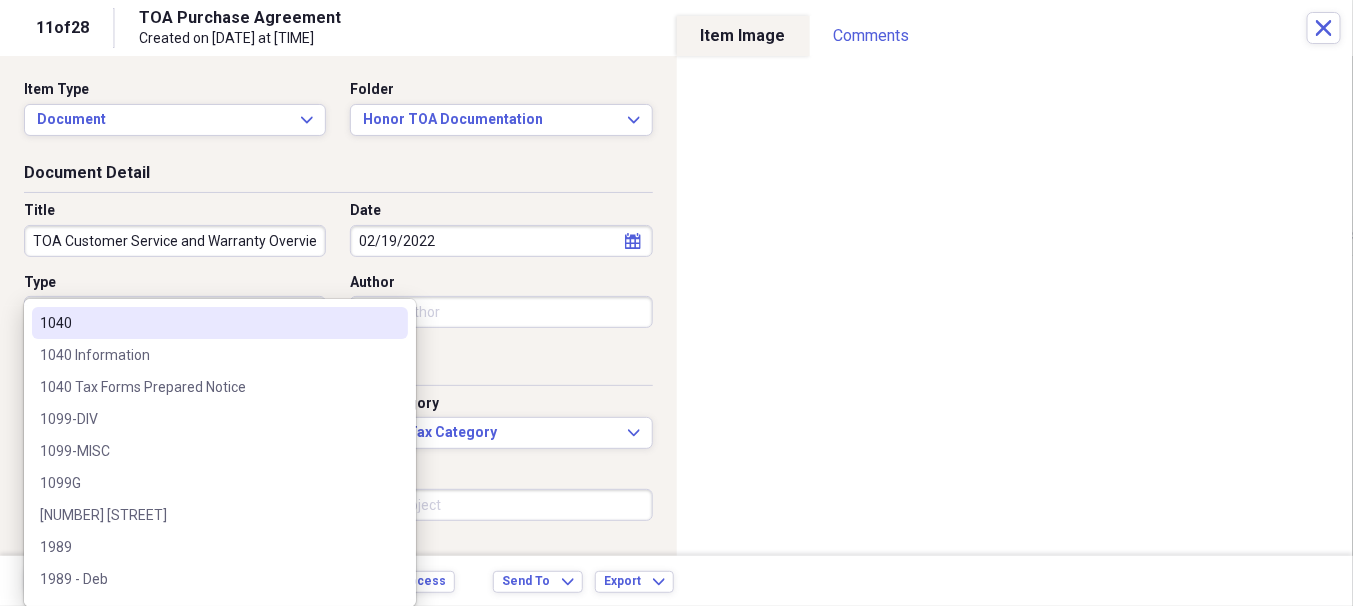 click on "Organize My Files 49 Collapse Unfiled Needs Review 49 Unfiled All Files Unfiled Unfiled Unfiled Saved Reports Collapse My Cabinet [LAST] Family Cabinet Add Folder Collapse Open Folder Deb & Steve [LAST] Household Add Folder Folder Contacts Add Folder Folder Family Add Folder Collapse Open Folder Finances - Accts., Assets (non-RE,) Add Folder Expand Folder ACCOUNTS-Deposit/Retirement/Loan Add Folder Collapse Open Folder Auto, Boat, Electronics & Ins for same Add Folder Folder Auto Add Folder Folder Boats Add Folder Folder Electronics / Small Equipment Add Folder Folder Insurance Policies Add Folder Folder General Add Folder Collapse Open Folder Insurance: Medical / Medicare / Medicaid Add Folder Folder Coverage Add Folder Folder Life Add Folder Collapse Open Folder Medicaid Add Folder Folder Rydal Park Add Folder Folder Medical Care Rec'd Add Folder Folder Medicare Add Folder Collapse Open Folder Legal (Divorce, General, Military, Rothkoff) Add Folder Folder Divorce Documents Add Folder Folder General TD" at bounding box center (676, 303) 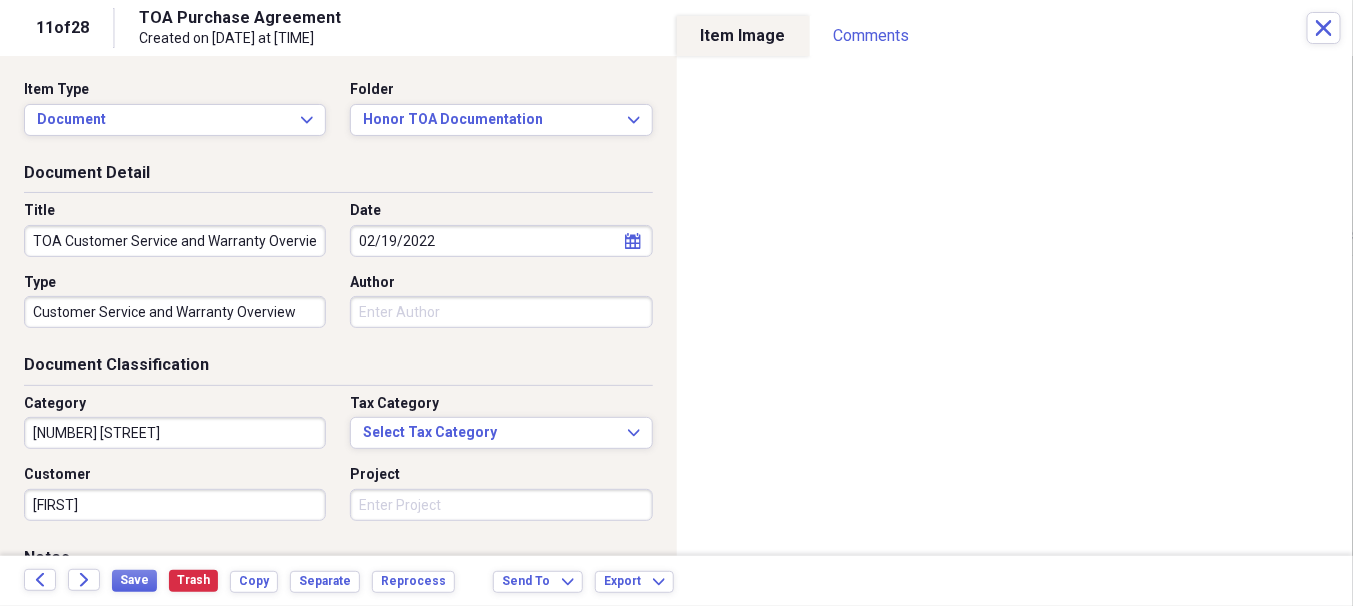 click on "Type" at bounding box center (175, 283) 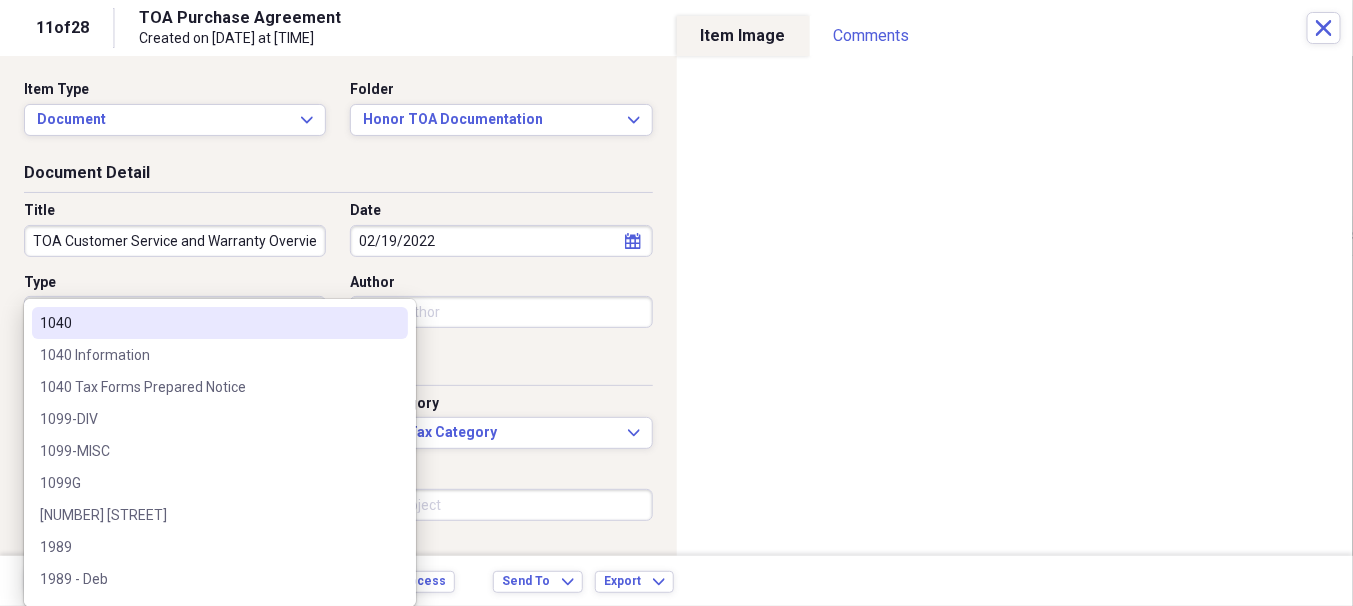 click on "Organize My Files 49 Collapse Unfiled Needs Review 49 Unfiled All Files Unfiled Unfiled Unfiled Saved Reports Collapse My Cabinet [LAST] Family Cabinet Add Folder Collapse Open Folder Deb & Steve [LAST] Household Add Folder Folder Contacts Add Folder Folder Family Add Folder Collapse Open Folder Finances - Accts., Assets (non-RE,) Add Folder Expand Folder ACCOUNTS-Deposit/Retirement/Loan Add Folder Collapse Open Folder Auto, Boat, Electronics & Ins for same Add Folder Folder Auto Add Folder Folder Boats Add Folder Folder Electronics / Small Equipment Add Folder Folder Insurance Policies Add Folder Folder General Add Folder Collapse Open Folder Insurance: Medical / Medicare / Medicaid Add Folder Folder Coverage Add Folder Folder Life Add Folder Collapse Open Folder Medicaid Add Folder Folder Rydal Park Add Folder Folder Medical Care Rec'd Add Folder Folder Medicare Add Folder Collapse Open Folder Legal (Divorce, General, Military, Rothkoff) Add Folder Folder Divorce Documents Add Folder Folder General TD" at bounding box center [676, 303] 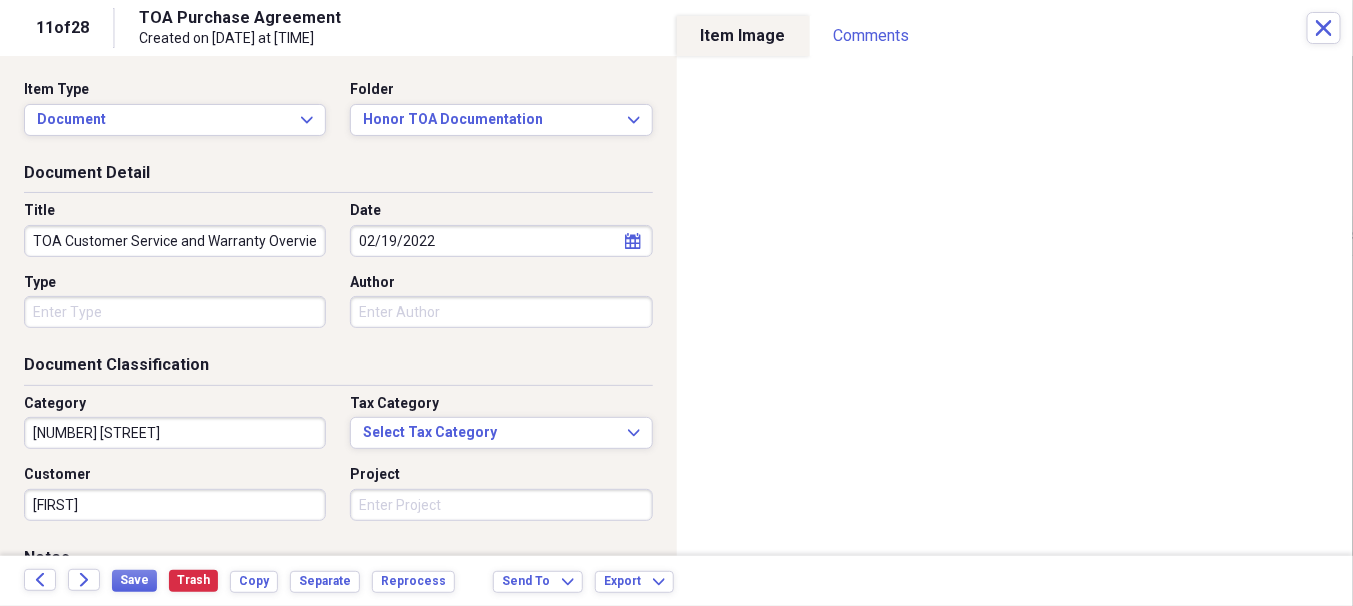 click on "Type" at bounding box center [175, 283] 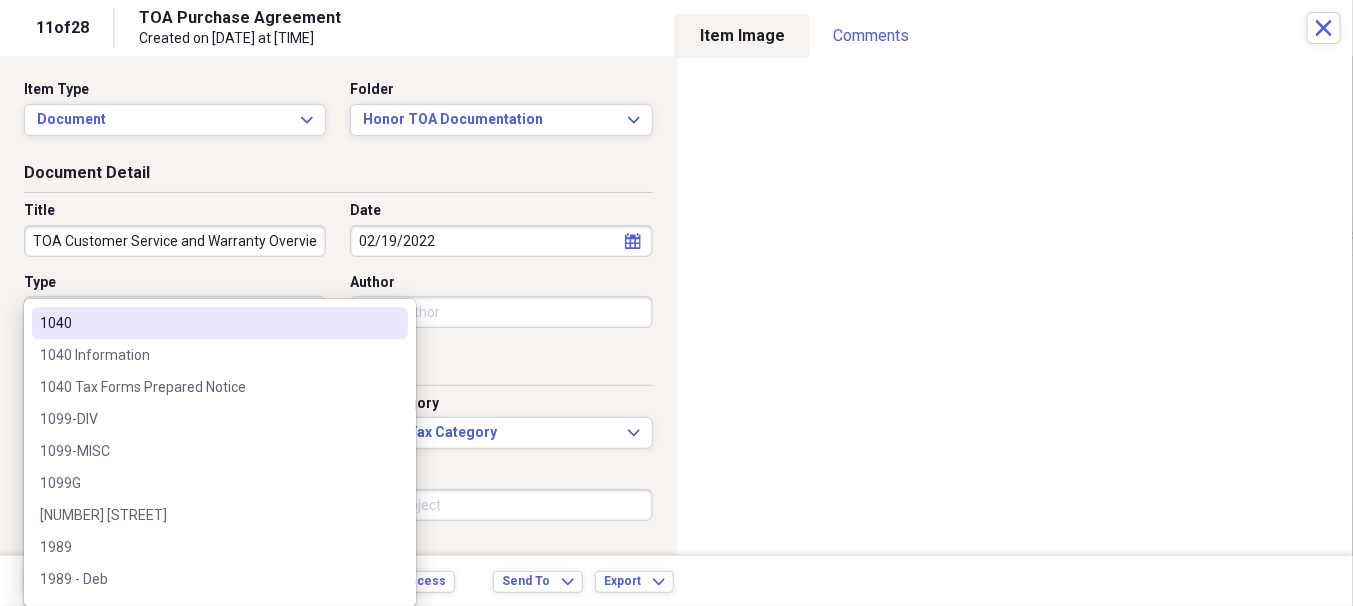 click on "Organize My Files 49 Collapse Unfiled Needs Review 49 Unfiled All Files Unfiled Unfiled Unfiled Saved Reports Collapse My Cabinet [LAST] Family Cabinet Add Folder Collapse Open Folder Deb & Steve [LAST] Household Add Folder Folder Contacts Add Folder Folder Family Add Folder Collapse Open Folder Finances - Accts., Assets (non-RE,) Add Folder Expand Folder ACCOUNTS-Deposit/Retirement/Loan Add Folder Collapse Open Folder Auto, Boat, Electronics & Ins for same Add Folder Folder Auto Add Folder Folder Boats Add Folder Folder Electronics / Small Equipment Add Folder Folder Insurance Policies Add Folder Folder General Add Folder Collapse Open Folder Insurance: Medical / Medicare / Medicaid Add Folder Folder Coverage Add Folder Folder Life Add Folder Collapse Open Folder Medicaid Add Folder Folder Rydal Park Add Folder Folder Medical Care Rec'd Add Folder Folder Medicare Add Folder Collapse Open Folder Legal (Divorce, General, Military, Rothkoff) Add Folder Folder Divorce Documents Add Folder Folder General TD" at bounding box center [676, 303] 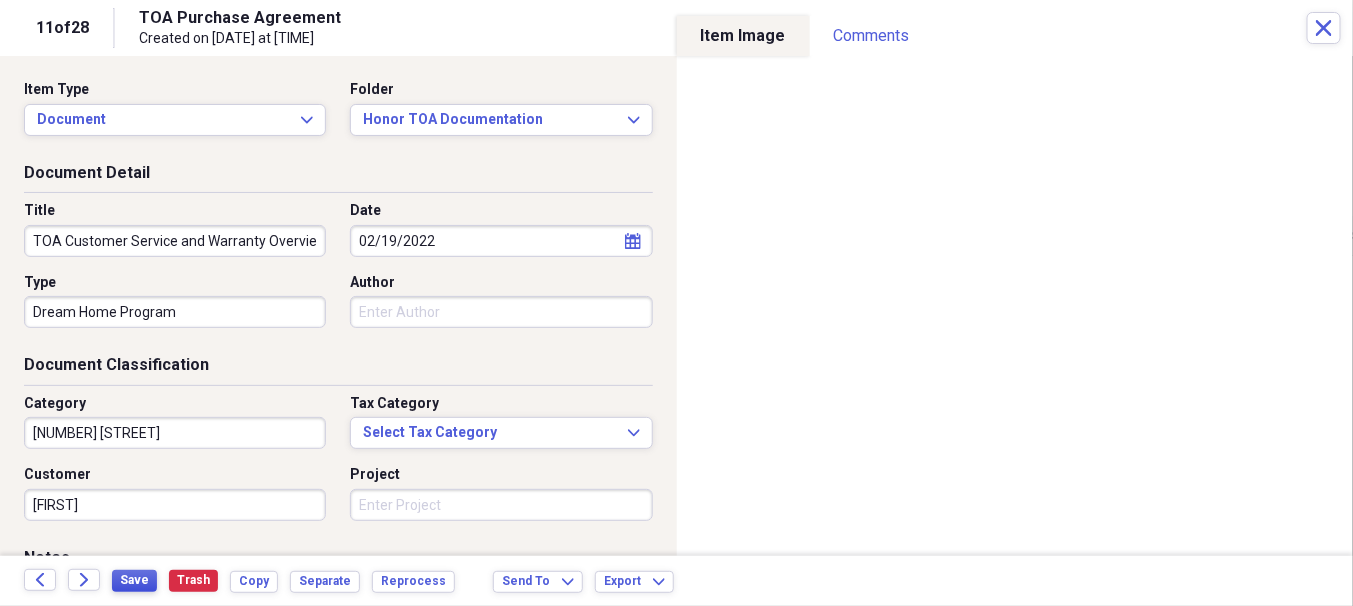 type on "Dream Home Program" 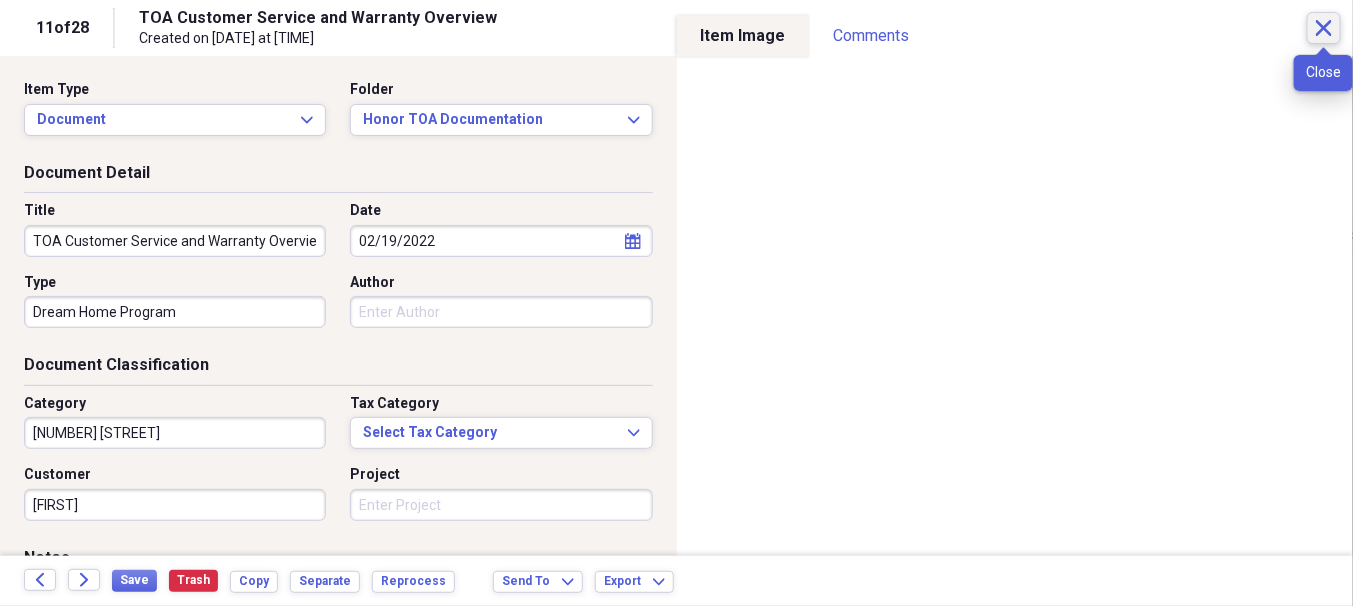 click on "Close" 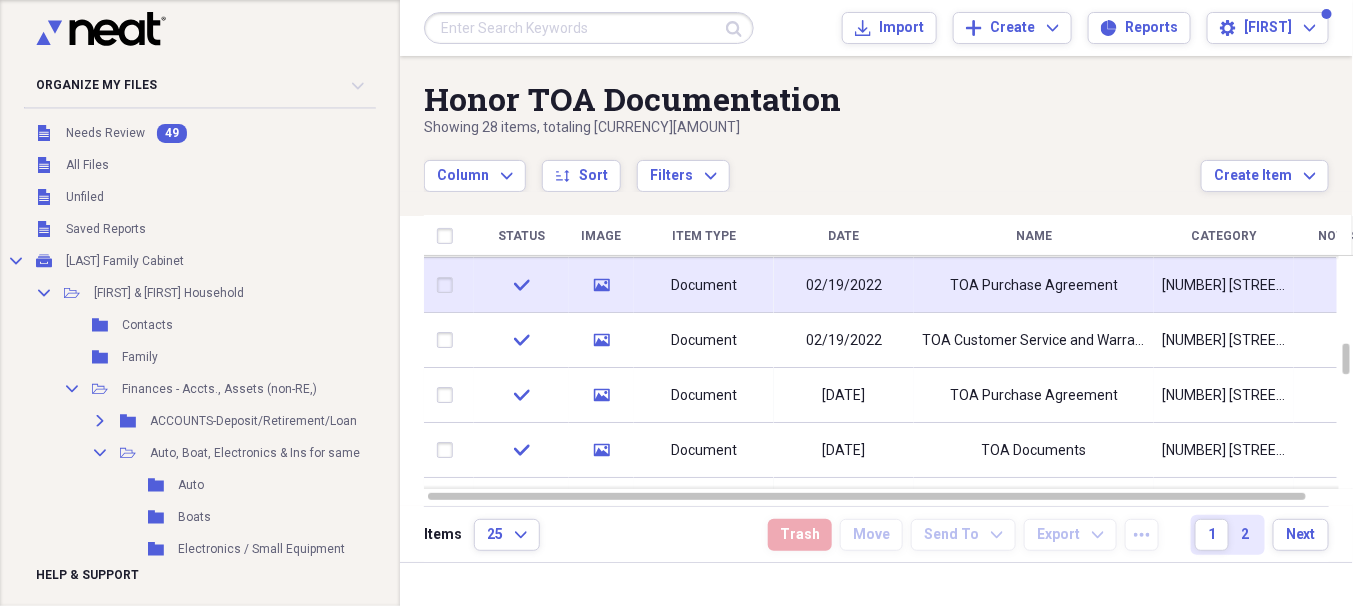click on "[NUMBER] [STREET]" at bounding box center (1224, 286) 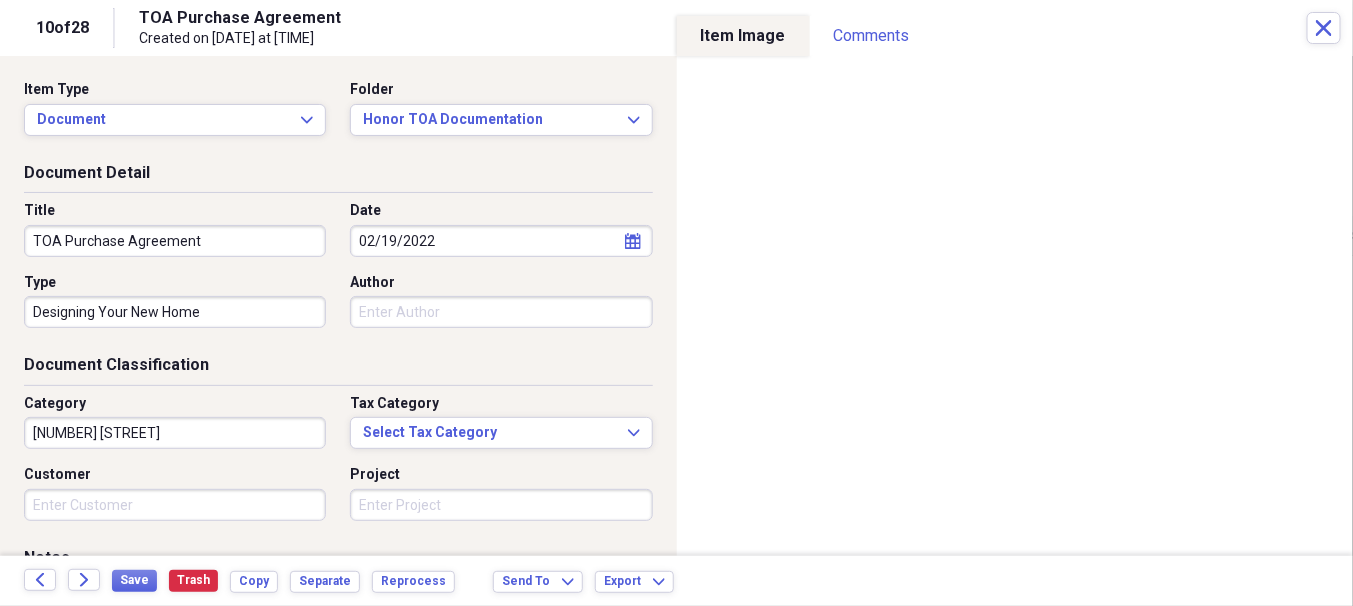 click on "TOA Purchase Agreement" at bounding box center [175, 241] 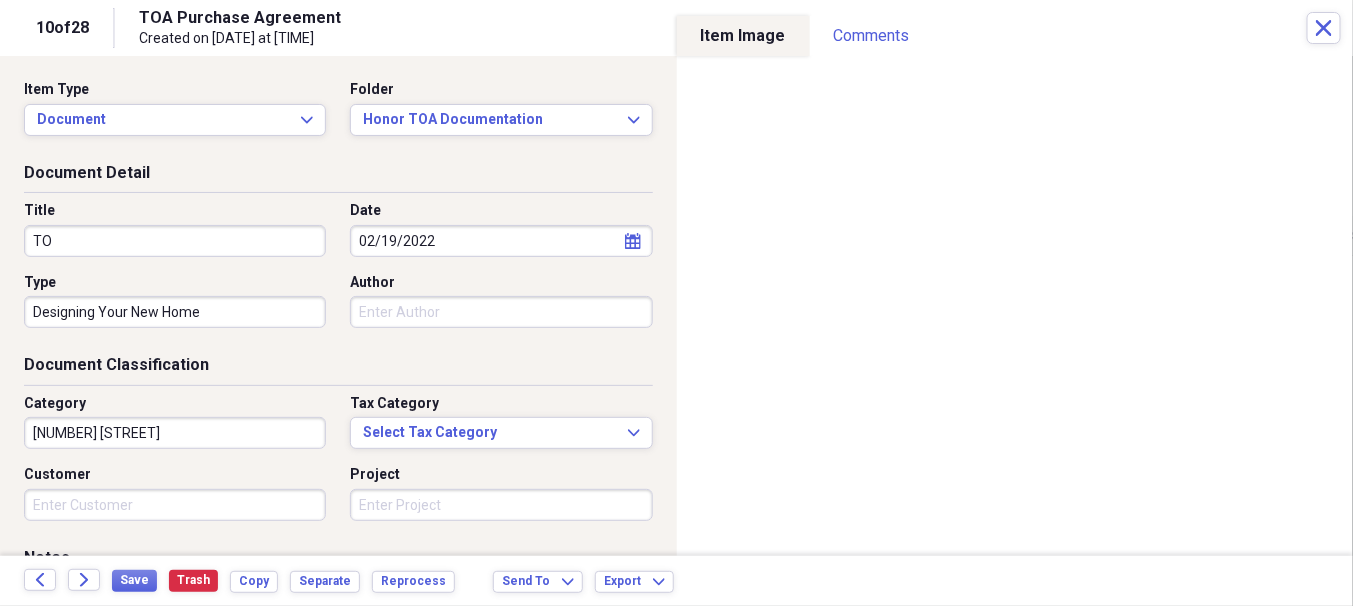 type on "T" 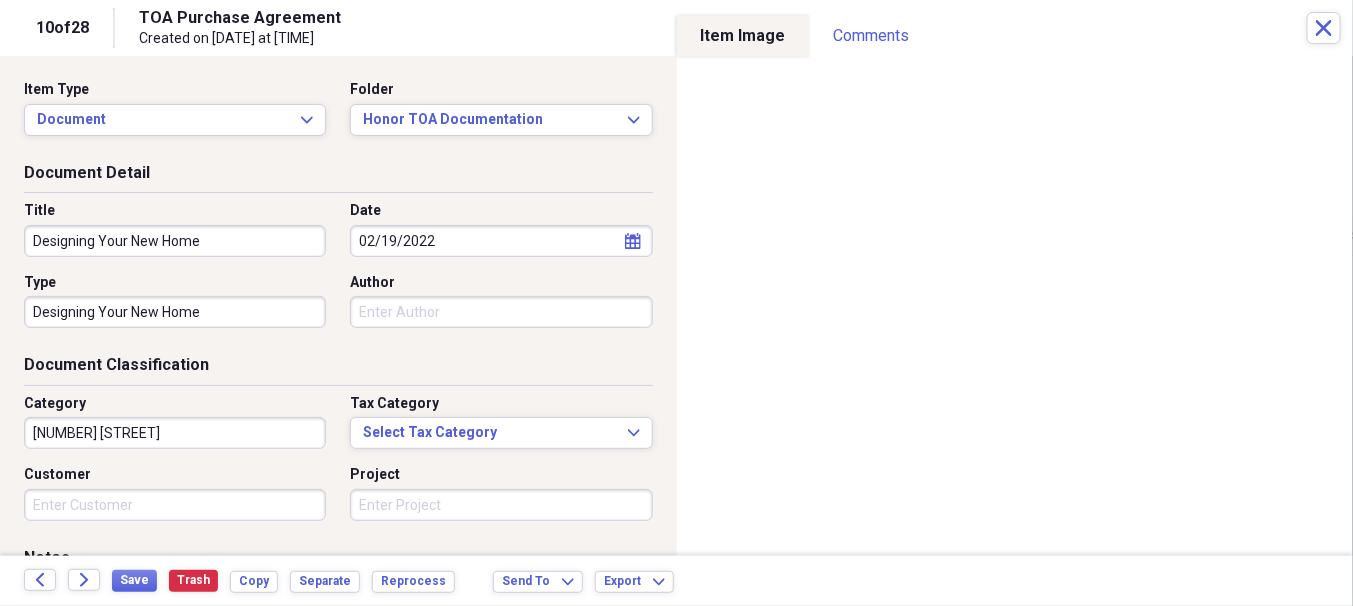 type on "Designing Your New Home" 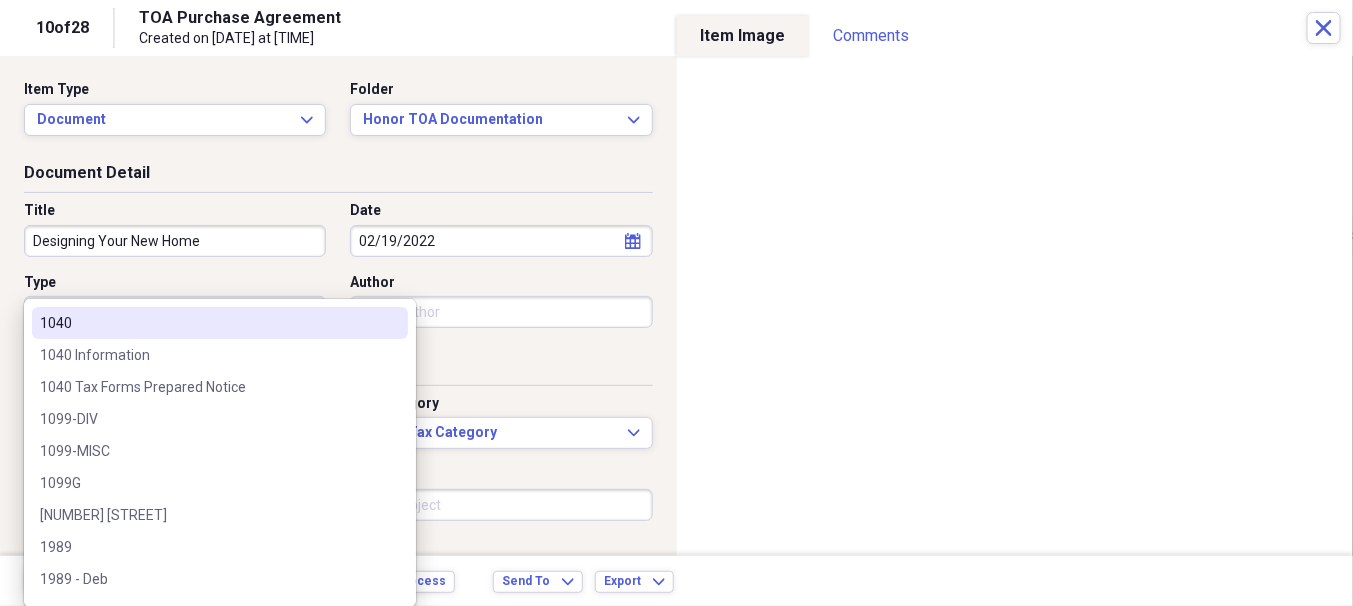 click on "Organize My Files 49 Collapse Unfiled Needs Review 49 Unfiled All Files Unfiled Unfiled Unfiled Saved Reports Collapse My Cabinet [LAST] Family Cabinet Add Folder Collapse Open Folder Deb & Steve [LAST] Household Add Folder Folder Contacts Add Folder Folder Family Add Folder Collapse Open Folder Finances - Accts., Assets (non-RE,) Add Folder Expand Folder ACCOUNTS-Deposit/Retirement/Loan Add Folder Collapse Open Folder Auto, Boat, Electronics & Ins for same Add Folder Folder Auto Add Folder Folder Boats Add Folder Folder Electronics / Small Equipment Add Folder Folder Insurance Policies Add Folder Folder General Add Folder Collapse Open Folder Insurance: Medical / Medicare / Medicaid Add Folder Folder Coverage Add Folder Folder Life Add Folder Collapse Open Folder Medicaid Add Folder Folder Rydal Park Add Folder Folder Medical Care Rec'd Add Folder Folder Medicare Add Folder Collapse Open Folder Legal (Divorce, General, Military, Rothkoff) Add Folder Folder Divorce Documents Add Folder Folder General TD" at bounding box center [676, 303] 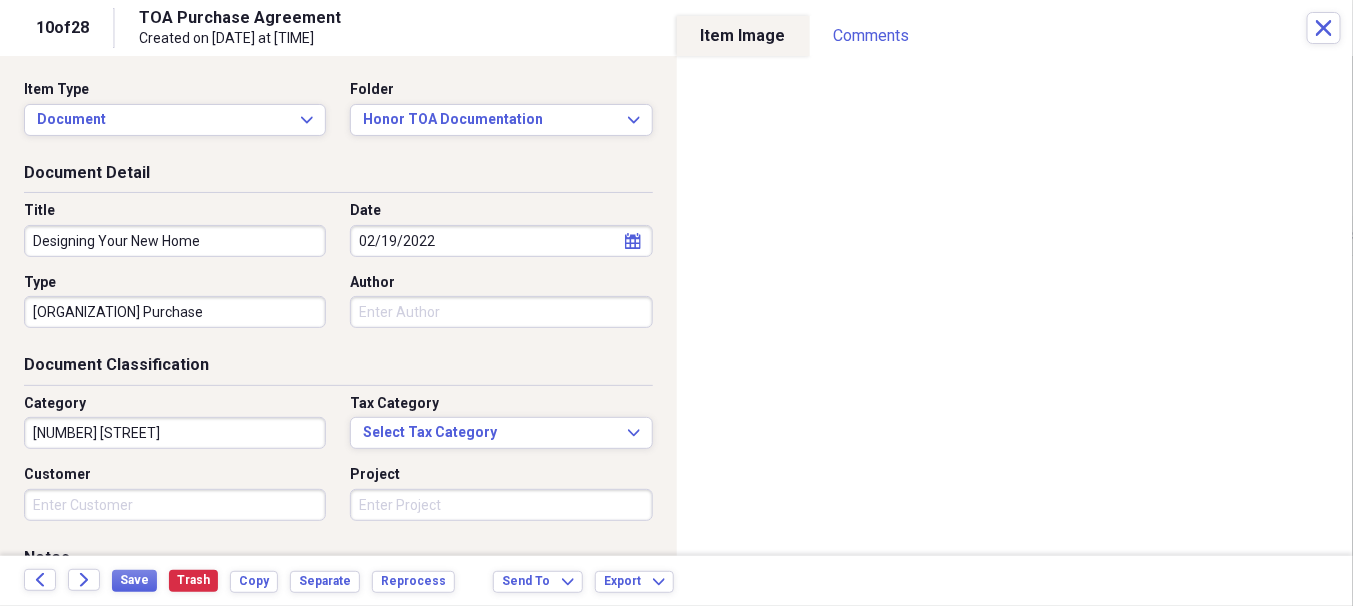 type on "[ORGANIZATION] Purchase" 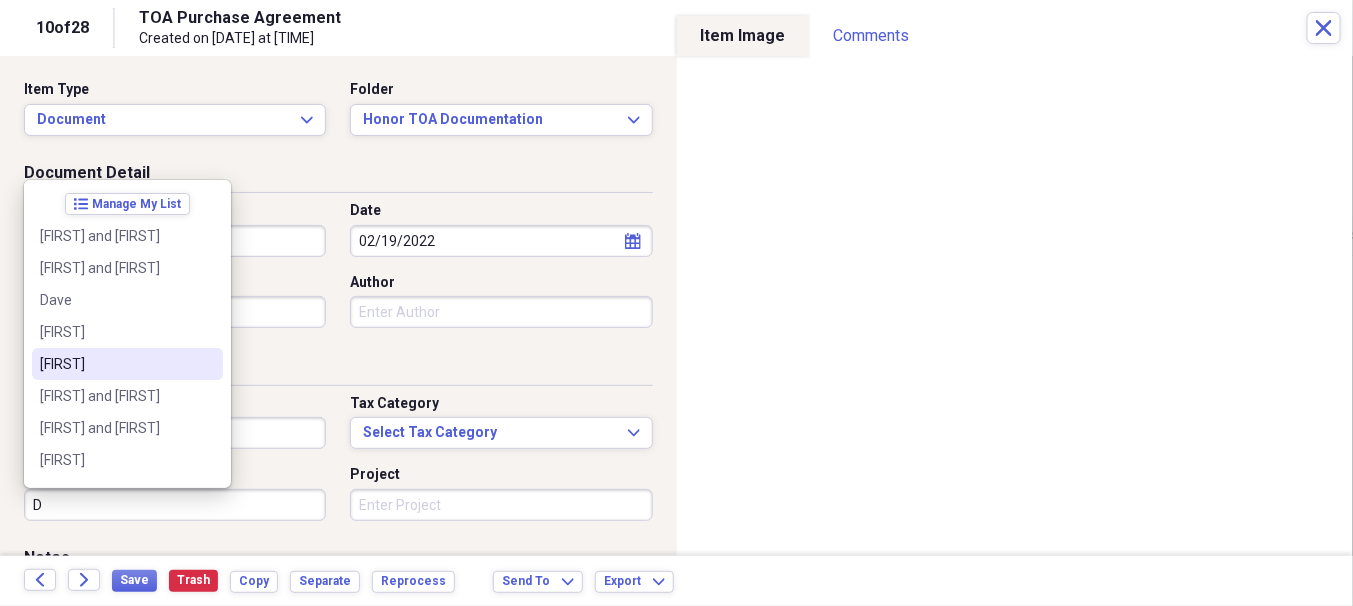 click on "[FIRST]" at bounding box center [115, 364] 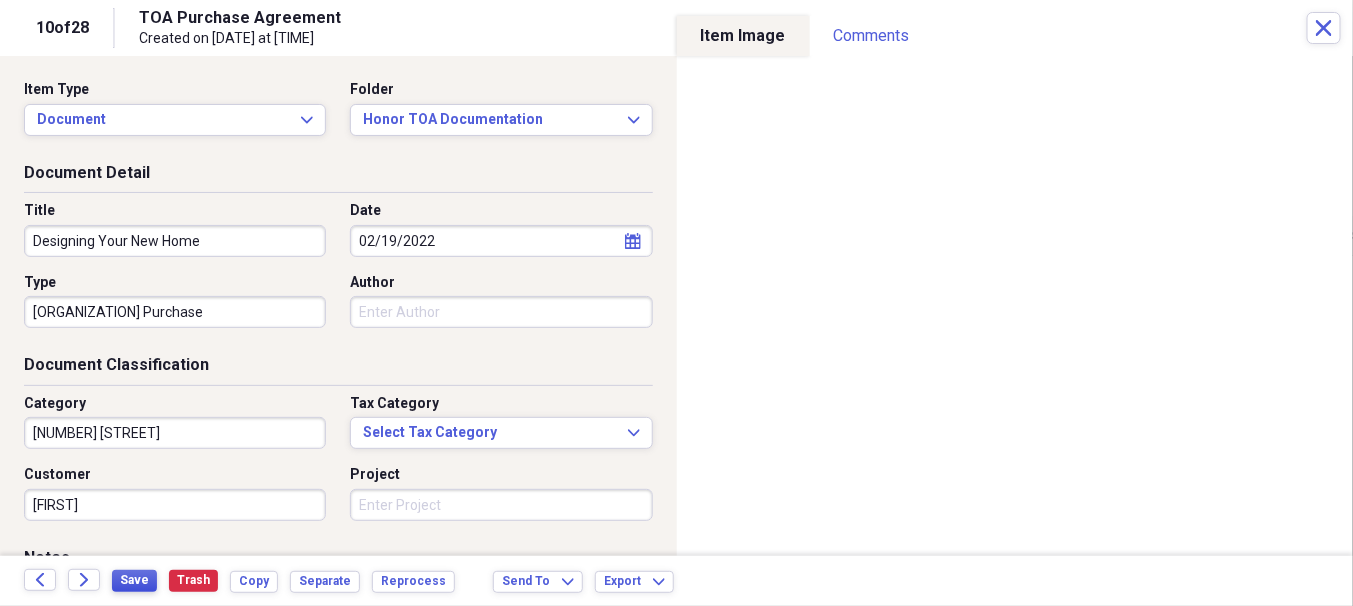 click on "Save" at bounding box center (134, 580) 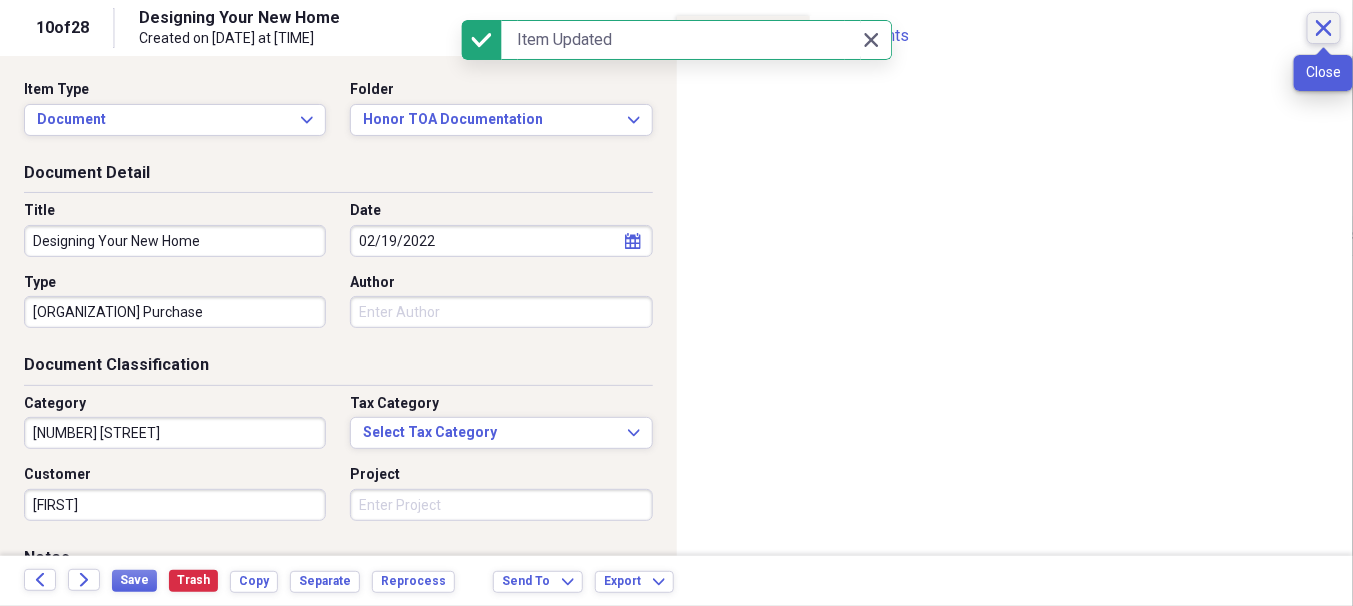 click on "Close" at bounding box center [1324, 28] 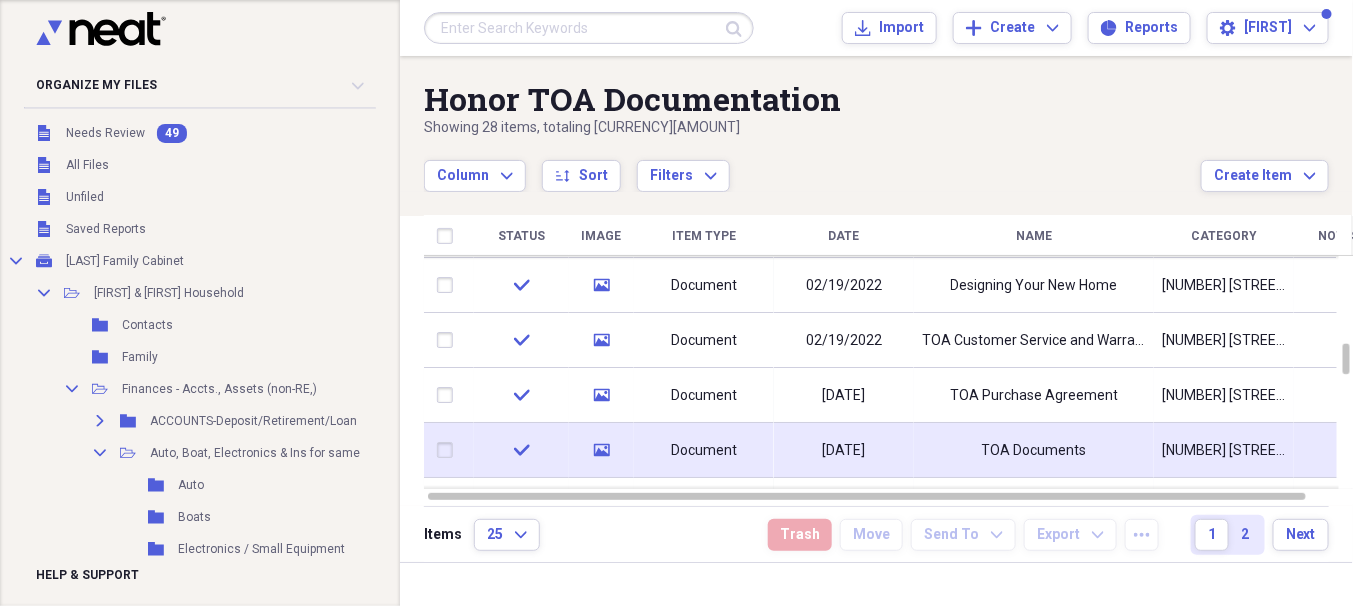 click on "[NUMBER] [STREET]" at bounding box center [1224, 451] 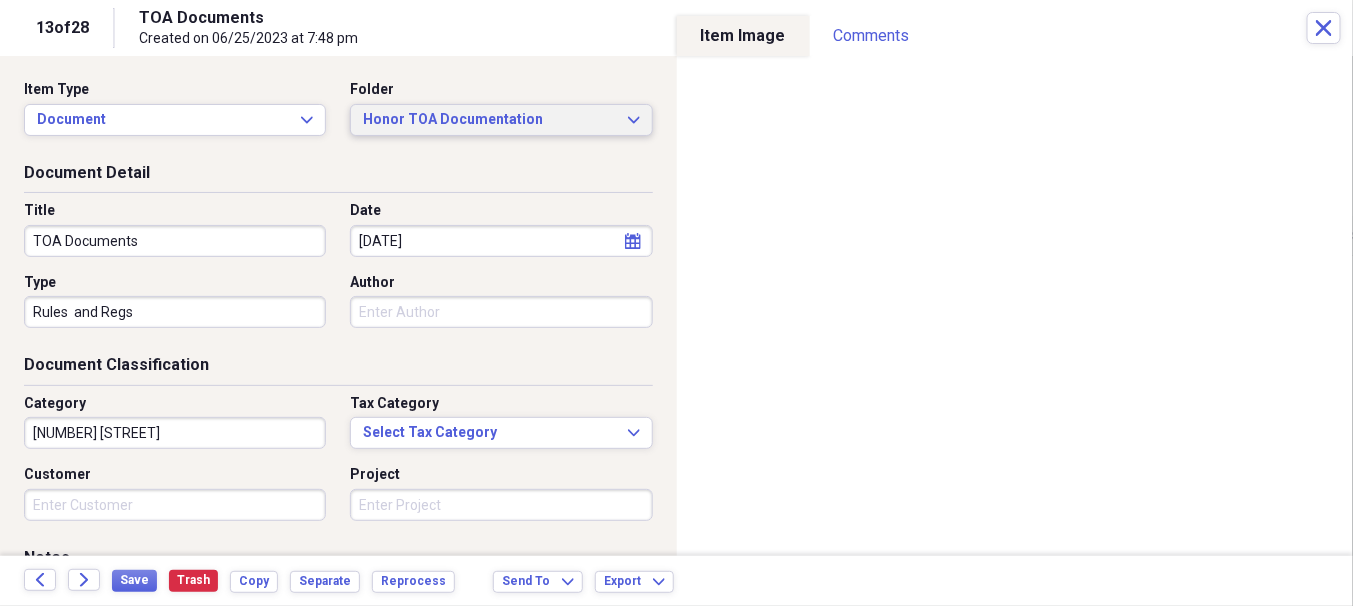 click on "Expand" 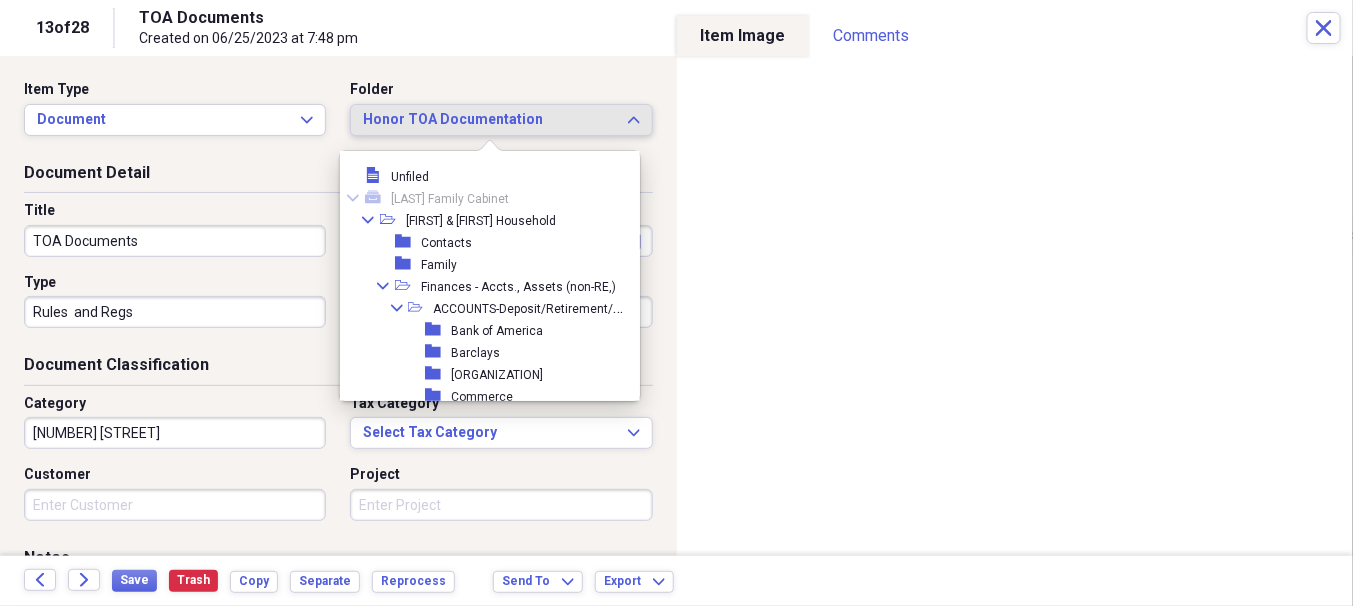 scroll, scrollTop: 1228, scrollLeft: 0, axis: vertical 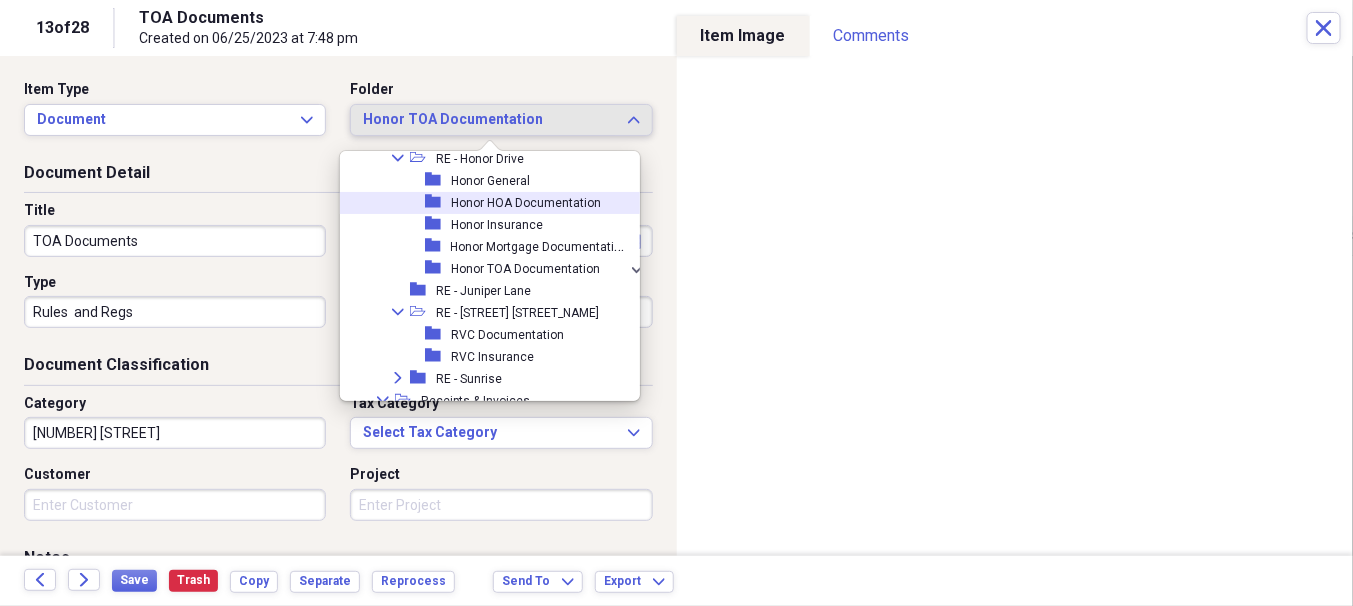 click on "Honor HOA Documentation" at bounding box center [526, 203] 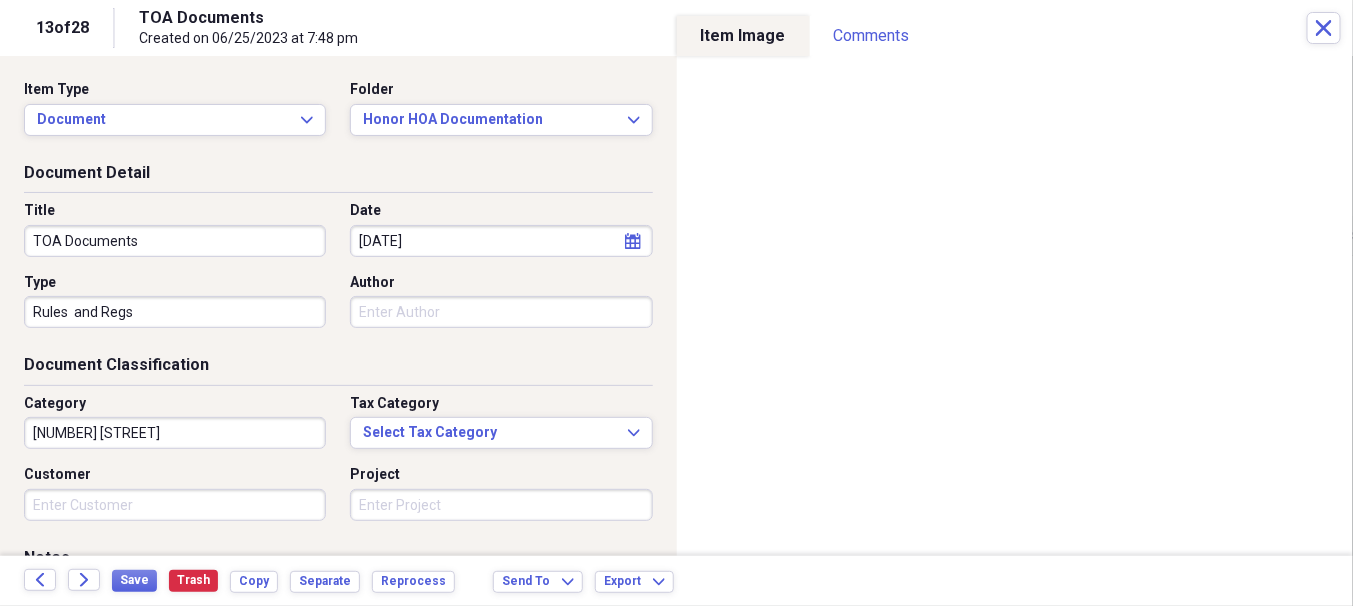 drag, startPoint x: 146, startPoint y: 236, endPoint x: 0, endPoint y: 187, distance: 154.00325 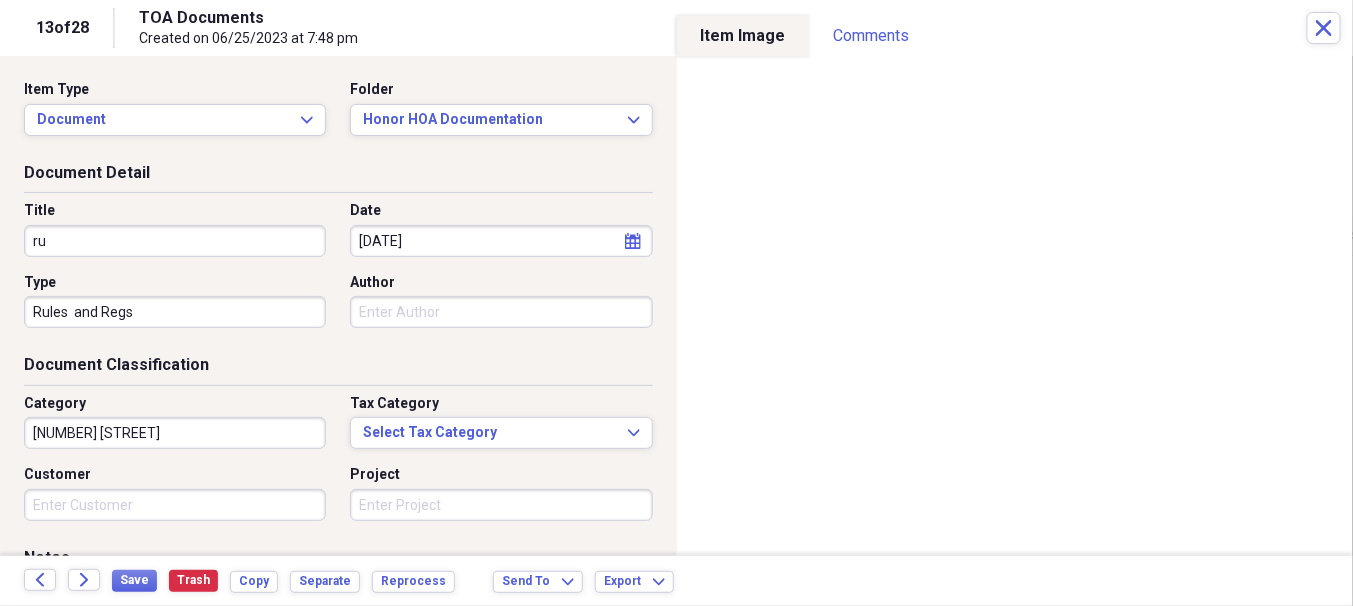 type on "r" 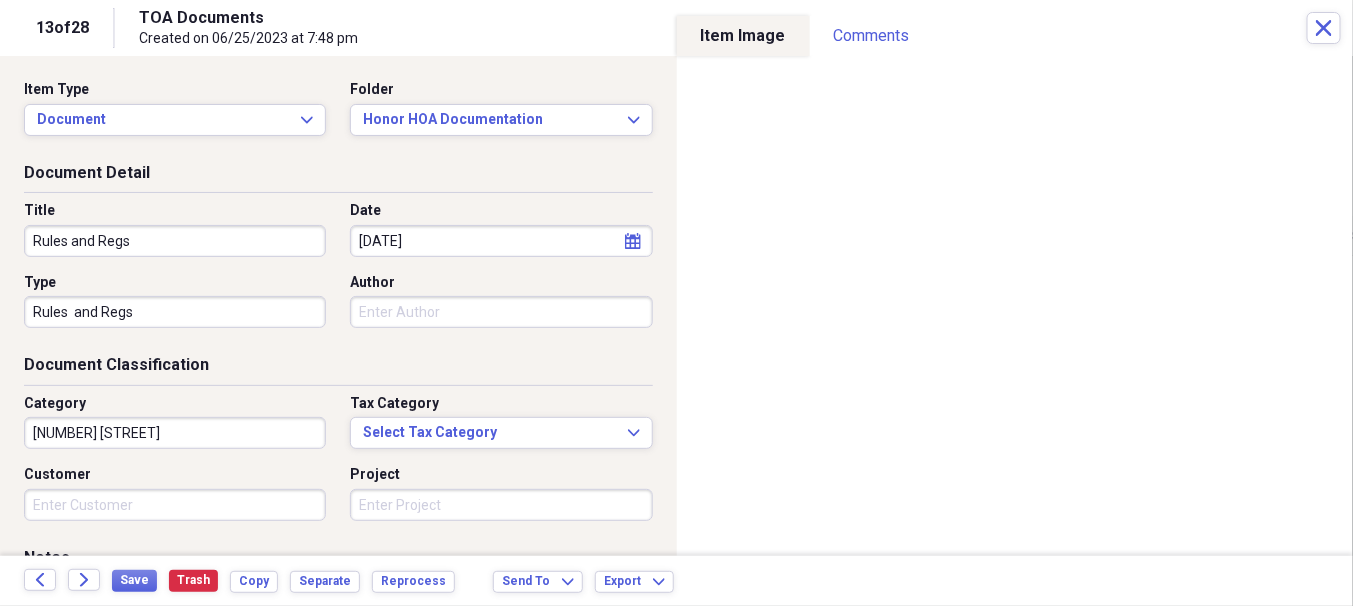 type on "Rules and Regs" 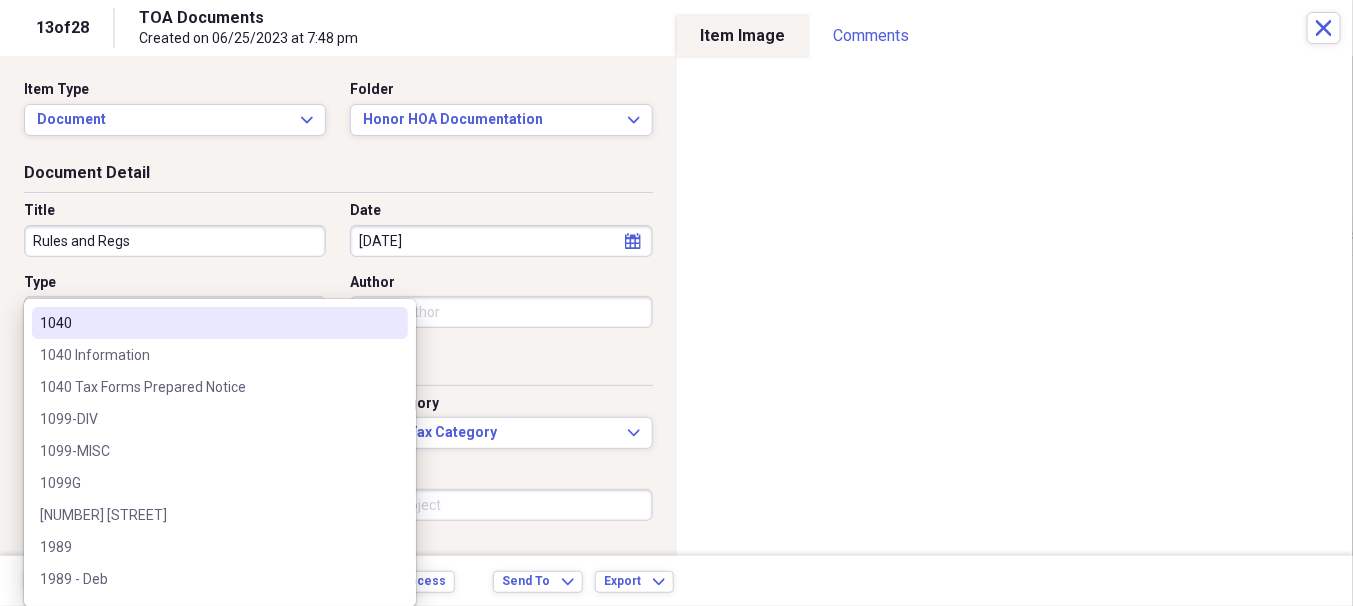click on "Organize My Files 49 Collapse Unfiled Needs Review 49 Unfiled All Files Unfiled Unfiled Unfiled Saved Reports Collapse My Cabinet [LAST] Family Cabinet Add Folder Collapse Open Folder Deb & Steve [LAST] Household Add Folder Folder Contacts Add Folder Folder Family Add Folder Collapse Open Folder Finances - Accts., Assets (non-RE,) Add Folder Expand Folder ACCOUNTS-Deposit/Retirement/Loan Add Folder Collapse Open Folder Auto, Boat, Electronics & Ins for same Add Folder Folder Auto Add Folder Folder Boats Add Folder Folder Electronics / Small Equipment Add Folder Folder Insurance Policies Add Folder Folder General Add Folder Collapse Open Folder Insurance: Medical / Medicare / Medicaid Add Folder Folder Coverage Add Folder Folder Life Add Folder Collapse Open Folder Medicaid Add Folder Folder Rydal Park Add Folder Folder Medical Care Rec'd Add Folder Folder Medicare Add Folder Collapse Open Folder Legal (Divorce, General, Military, Rothkoff) Add Folder Folder Divorce Documents Add Folder Folder General TD" at bounding box center (676, 303) 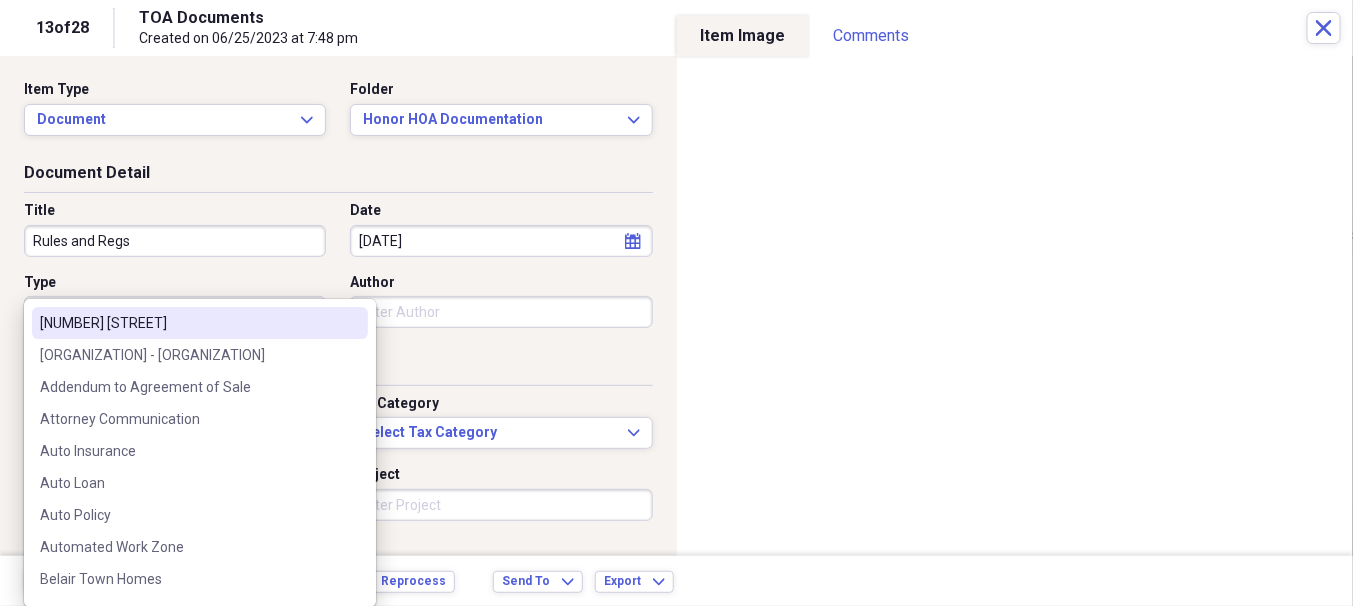 type on "T" 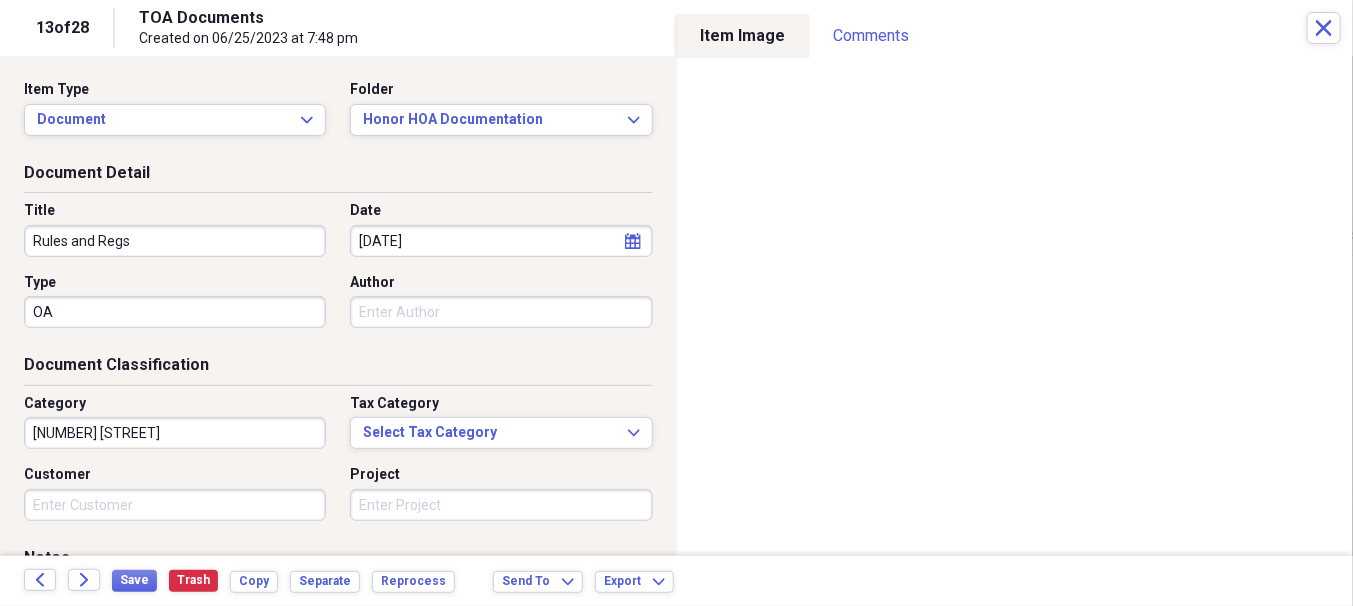 click on "Type" at bounding box center (175, 283) 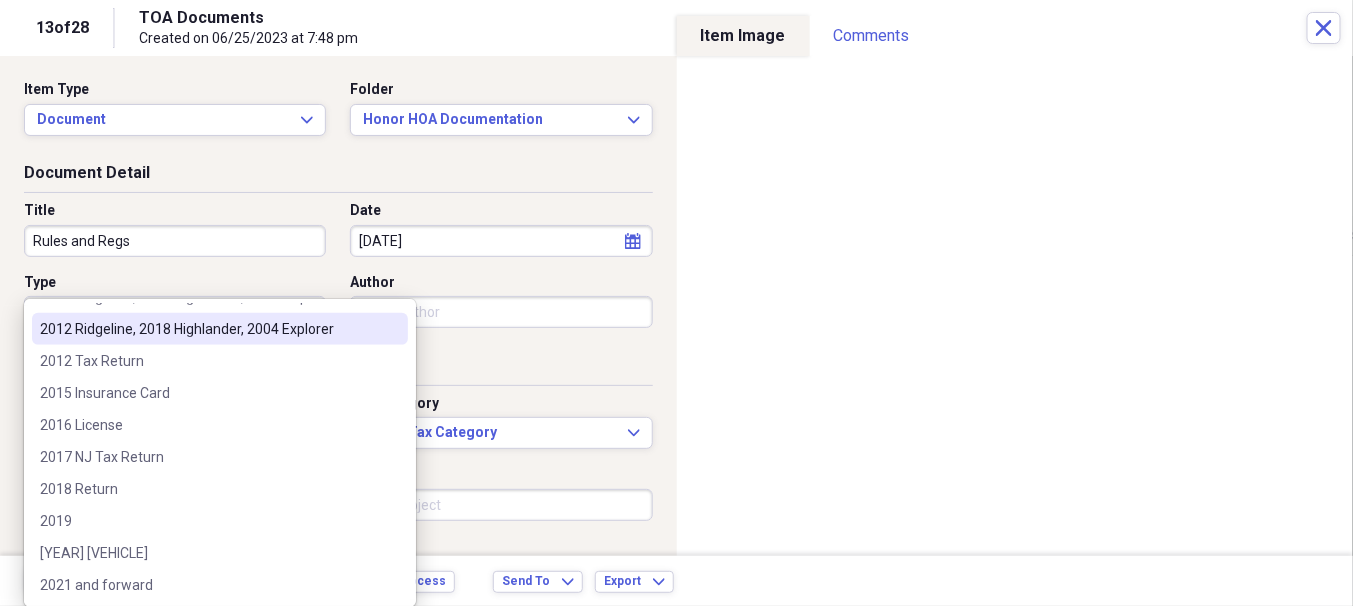 scroll, scrollTop: 0, scrollLeft: 0, axis: both 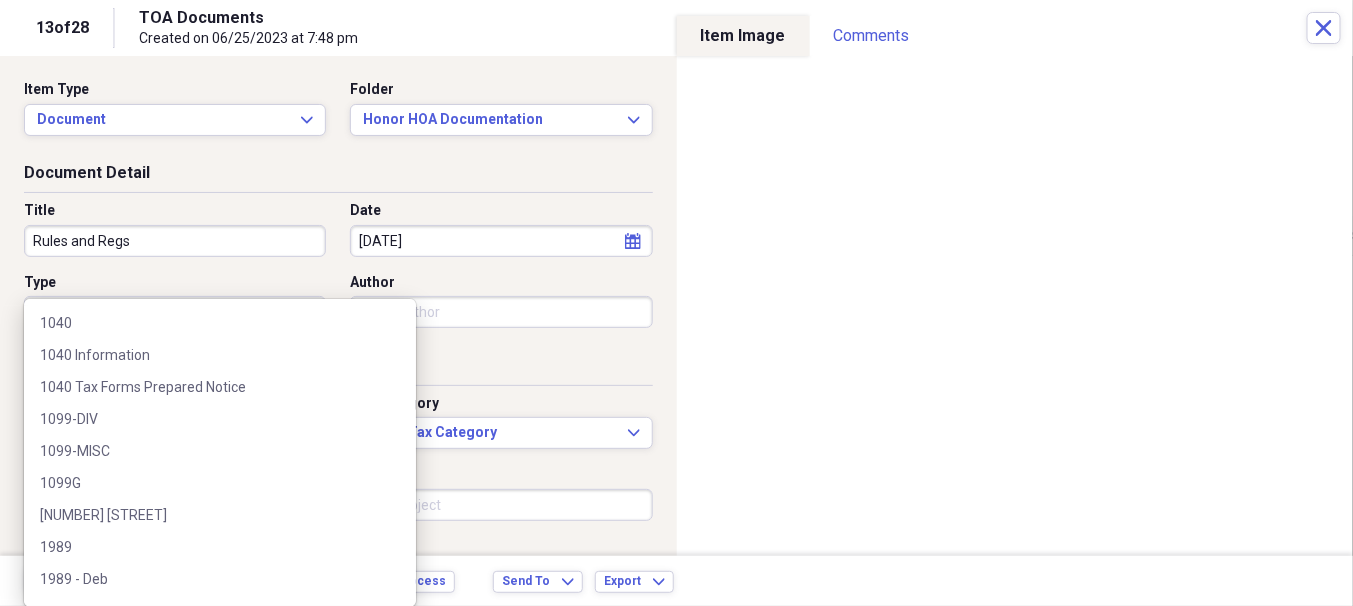 drag, startPoint x: 139, startPoint y: 306, endPoint x: 62, endPoint y: 296, distance: 77.64664 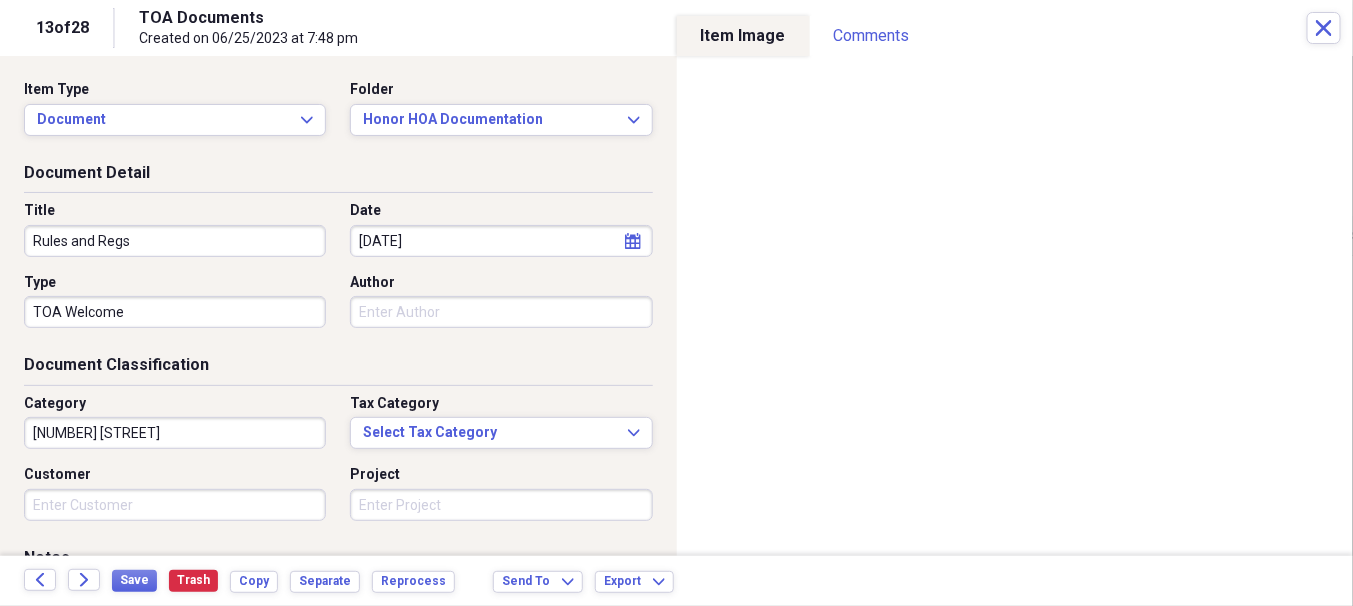 type on "TOA Welcome" 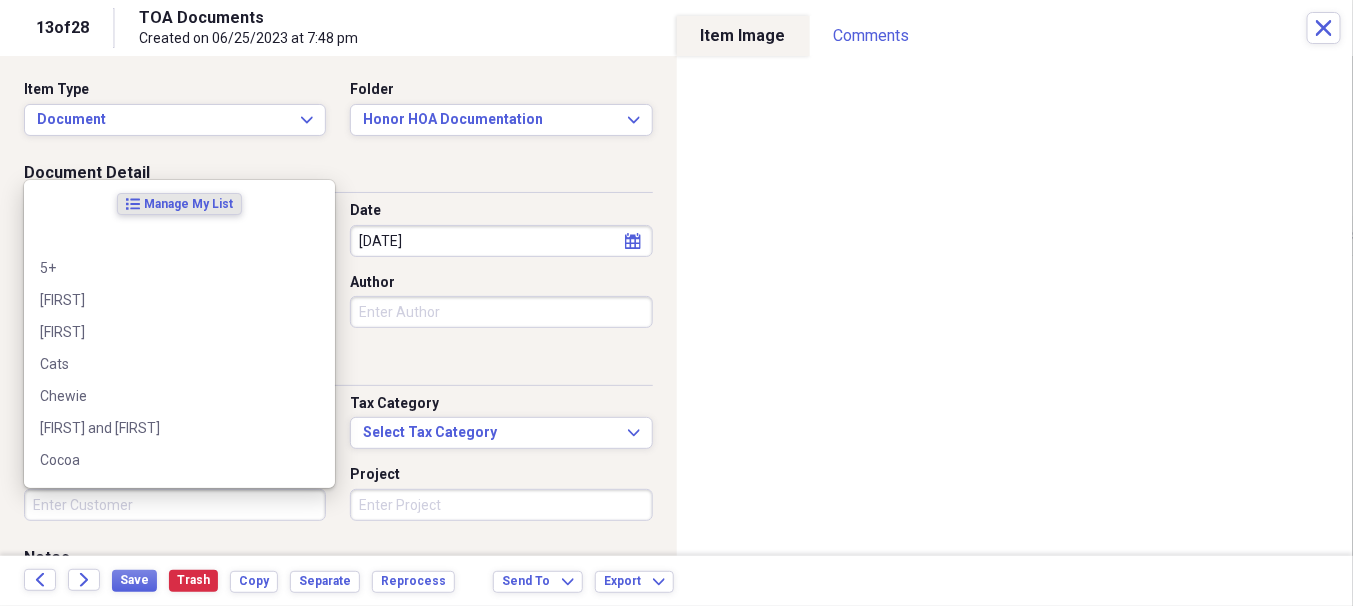 click on "Customer" at bounding box center [175, 505] 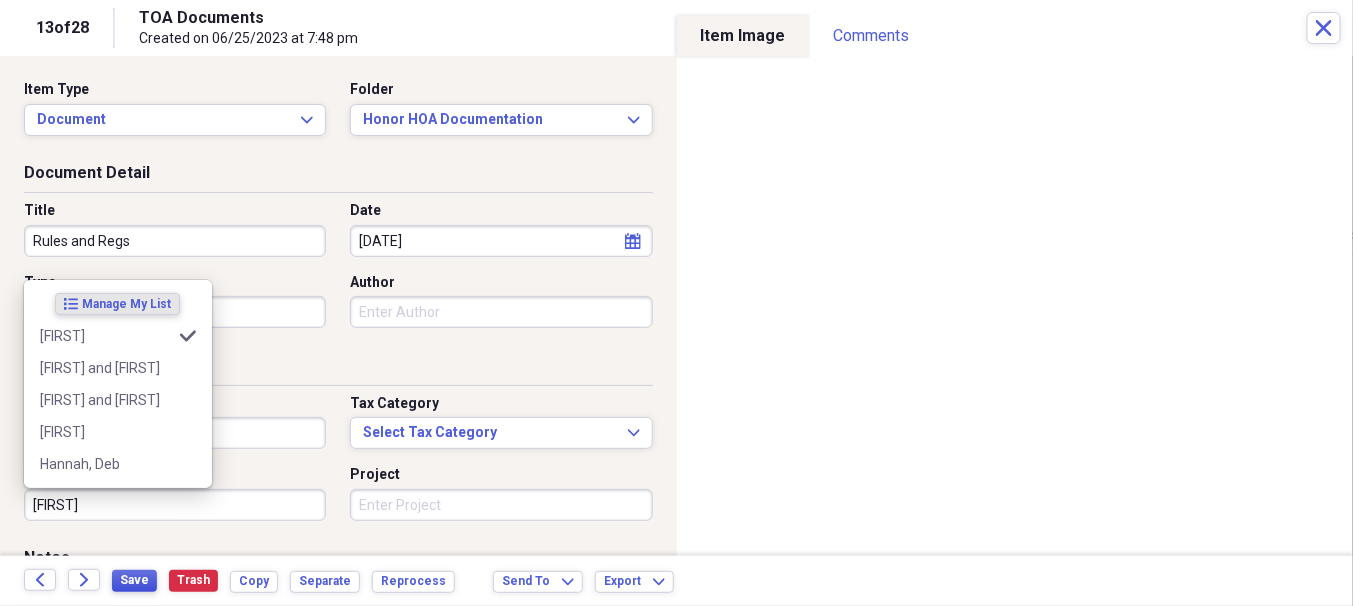 type on "[FIRST]" 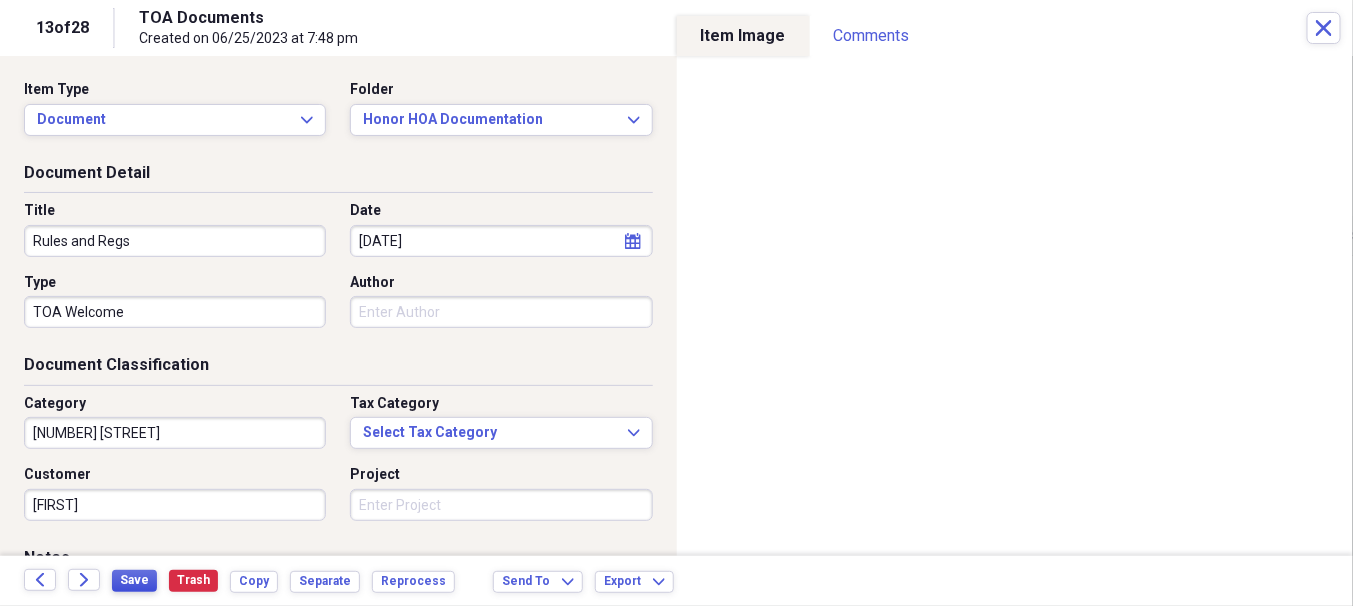 click on "Save" at bounding box center (134, 580) 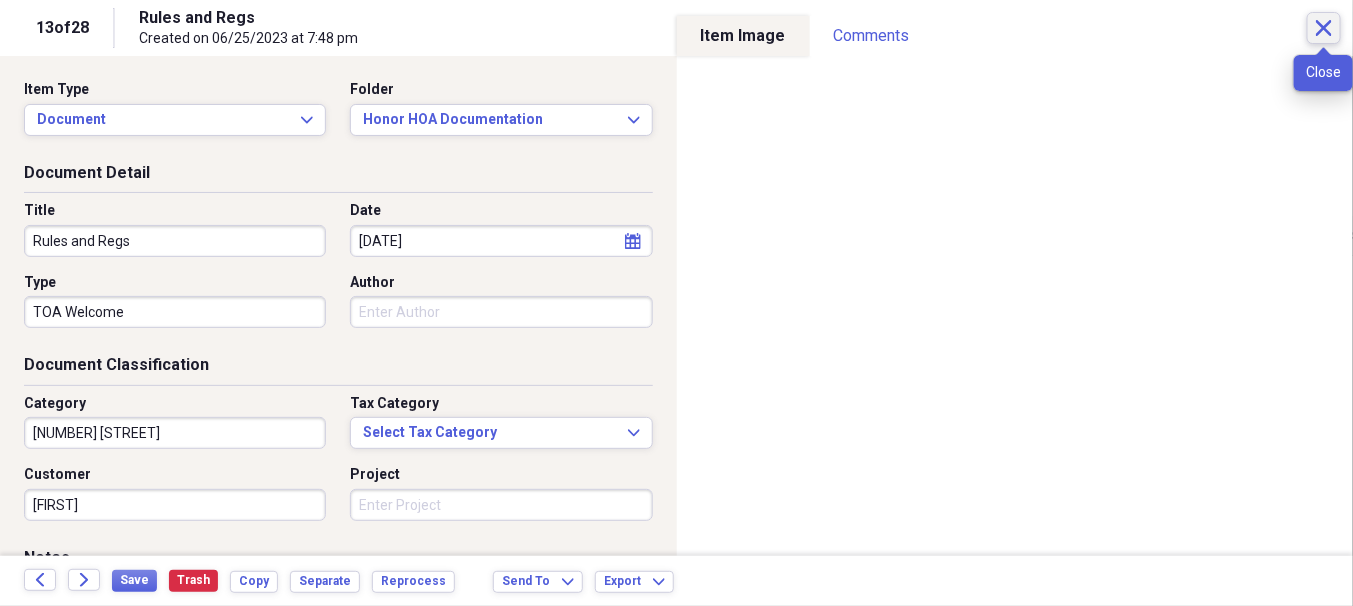 click on "Close" 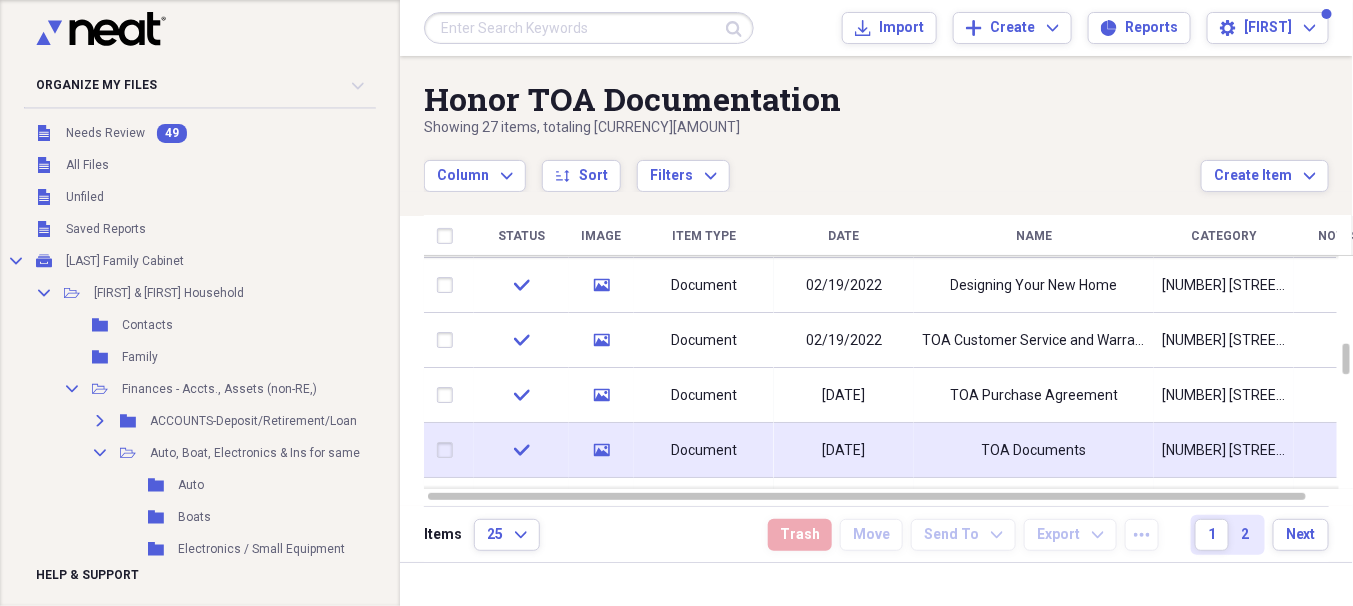 click on "TOA Documents" at bounding box center [1034, 451] 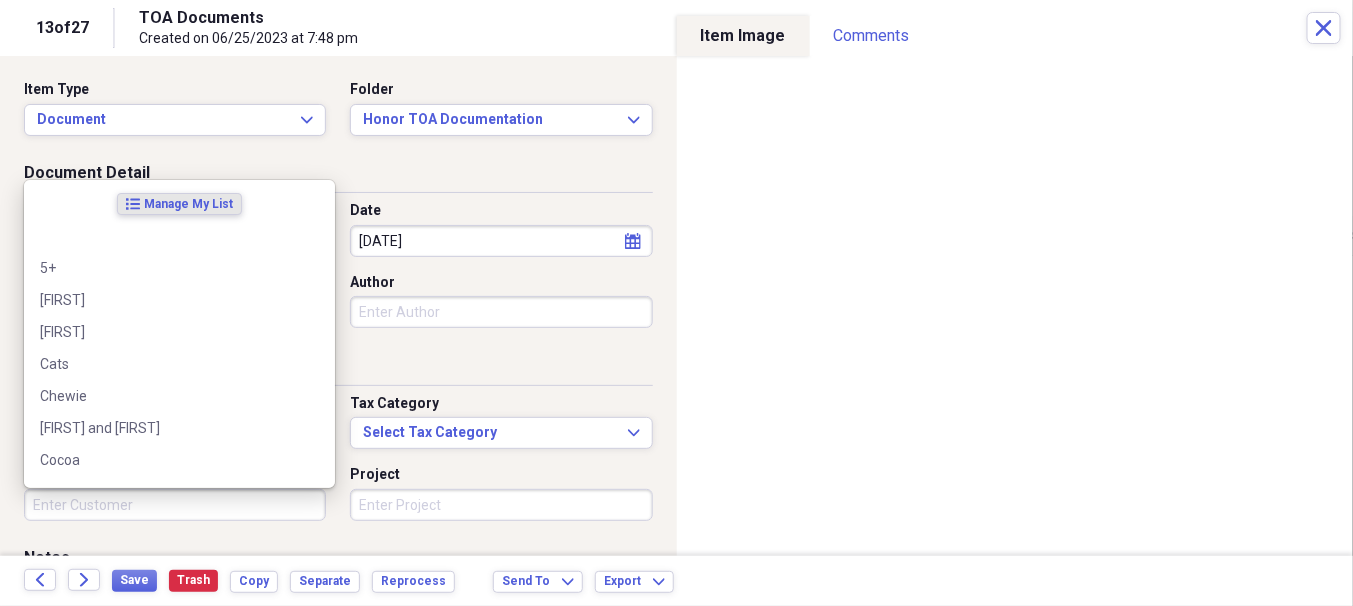 click on "Customer" at bounding box center (175, 505) 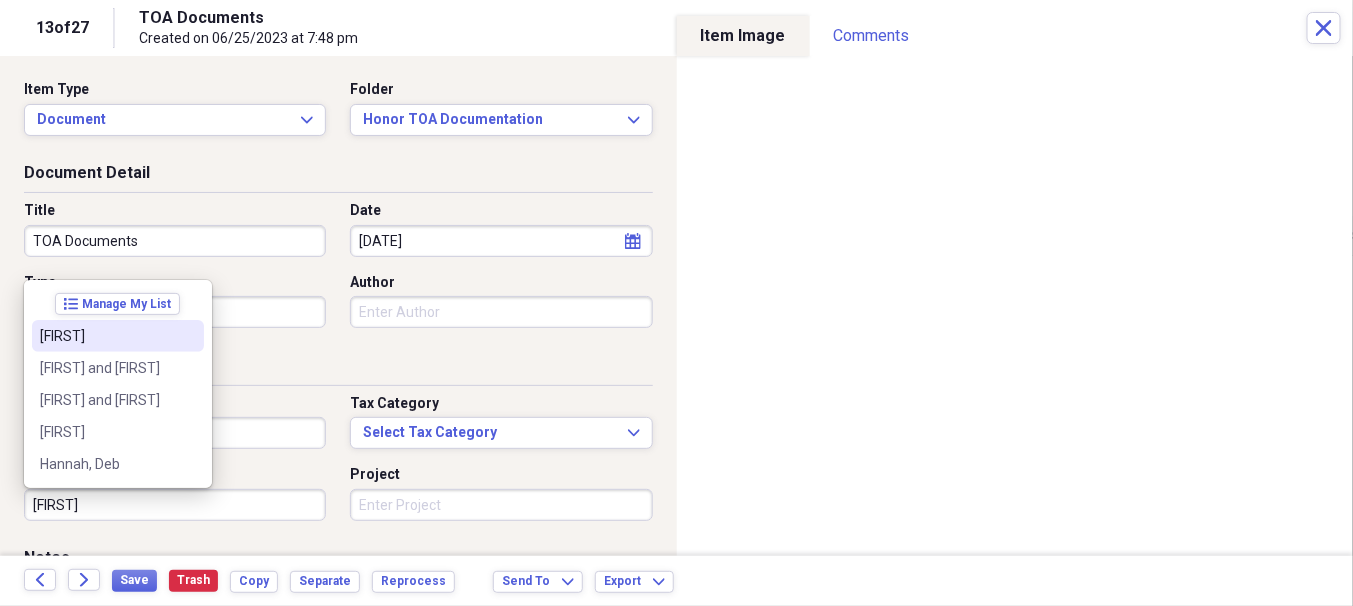 click on "[FIRST]" at bounding box center (106, 336) 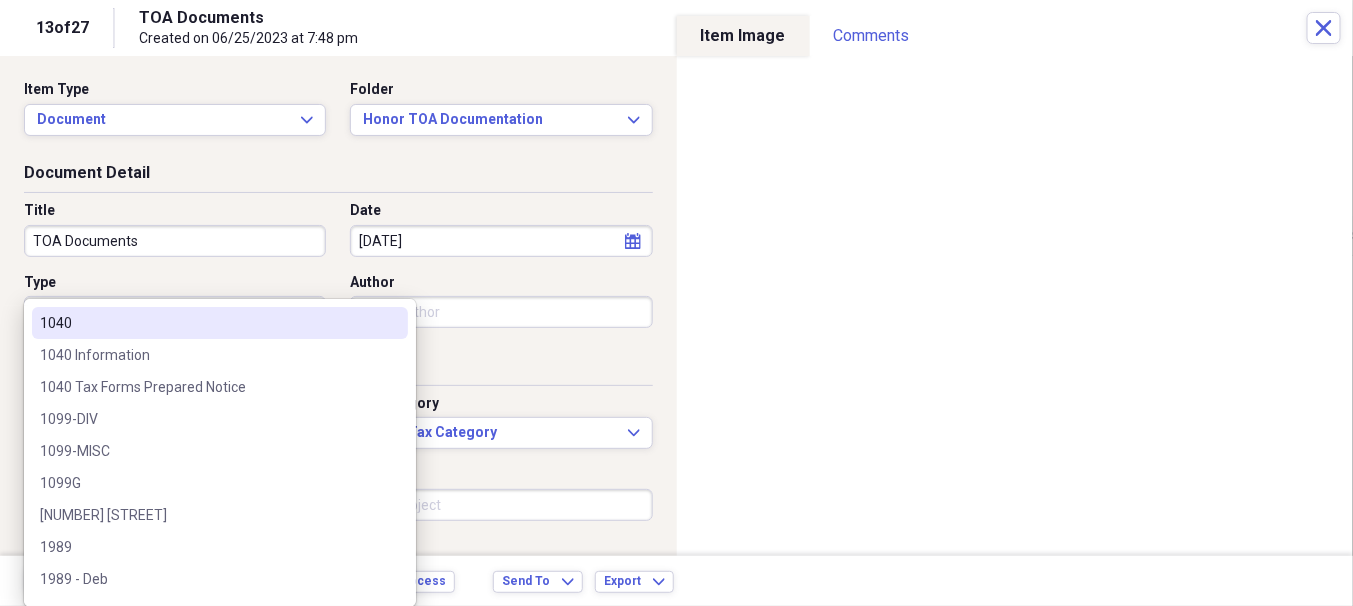 click on "Organize My Files 49 Collapse Unfiled Needs Review 49 Unfiled All Files Unfiled Unfiled Unfiled Saved Reports Collapse My Cabinet [LAST] Family Cabinet Add Folder Collapse Open Folder Deb & Steve [LAST] Household Add Folder Folder Contacts Add Folder Folder Family Add Folder Collapse Open Folder Finances - Accts., Assets (non-RE,) Add Folder Expand Folder ACCOUNTS-Deposit/Retirement/Loan Add Folder Collapse Open Folder Auto, Boat, Electronics & Ins for same Add Folder Folder Auto Add Folder Folder Boats Add Folder Folder Electronics / Small Equipment Add Folder Folder Insurance Policies Add Folder Folder General Add Folder Collapse Open Folder Insurance: Medical / Medicare / Medicaid Add Folder Folder Coverage Add Folder Folder Life Add Folder Collapse Open Folder Medicaid Add Folder Folder Rydal Park Add Folder Folder Medical Care Rec'd Add Folder Folder Medicare Add Folder Collapse Open Folder Legal (Divorce, General, Military, Rothkoff) Add Folder Folder Divorce Documents Add Folder Folder General TD" at bounding box center (676, 303) 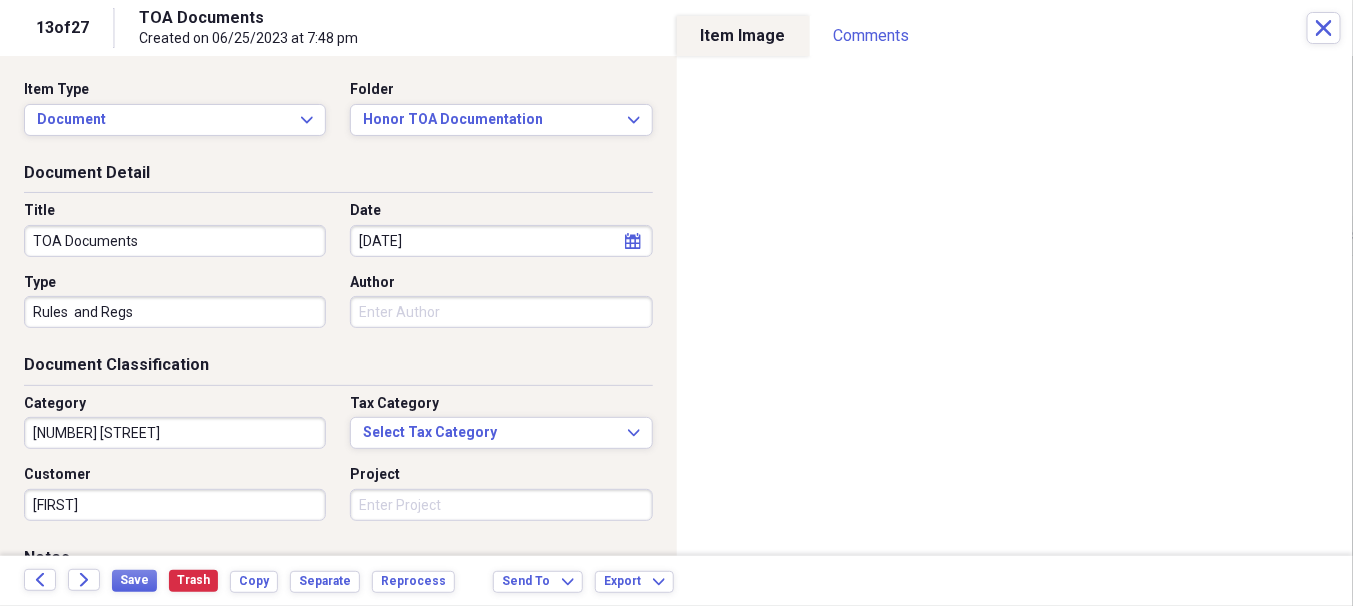click on "TOA Documents" at bounding box center (175, 241) 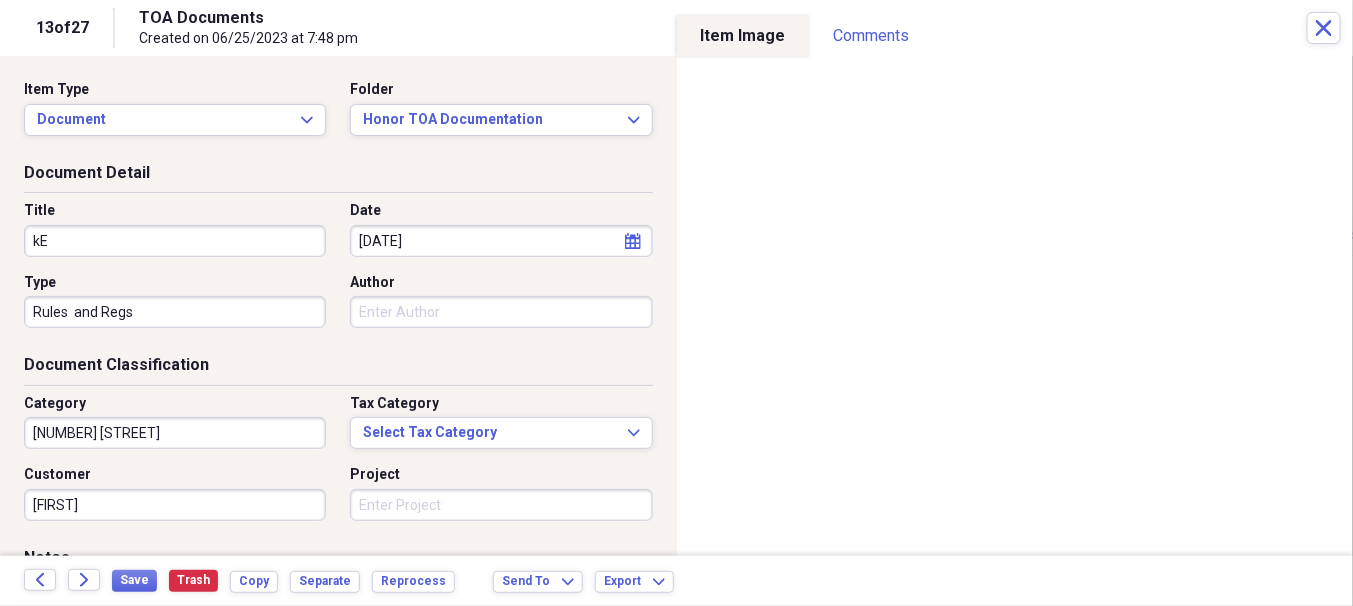 type on "k" 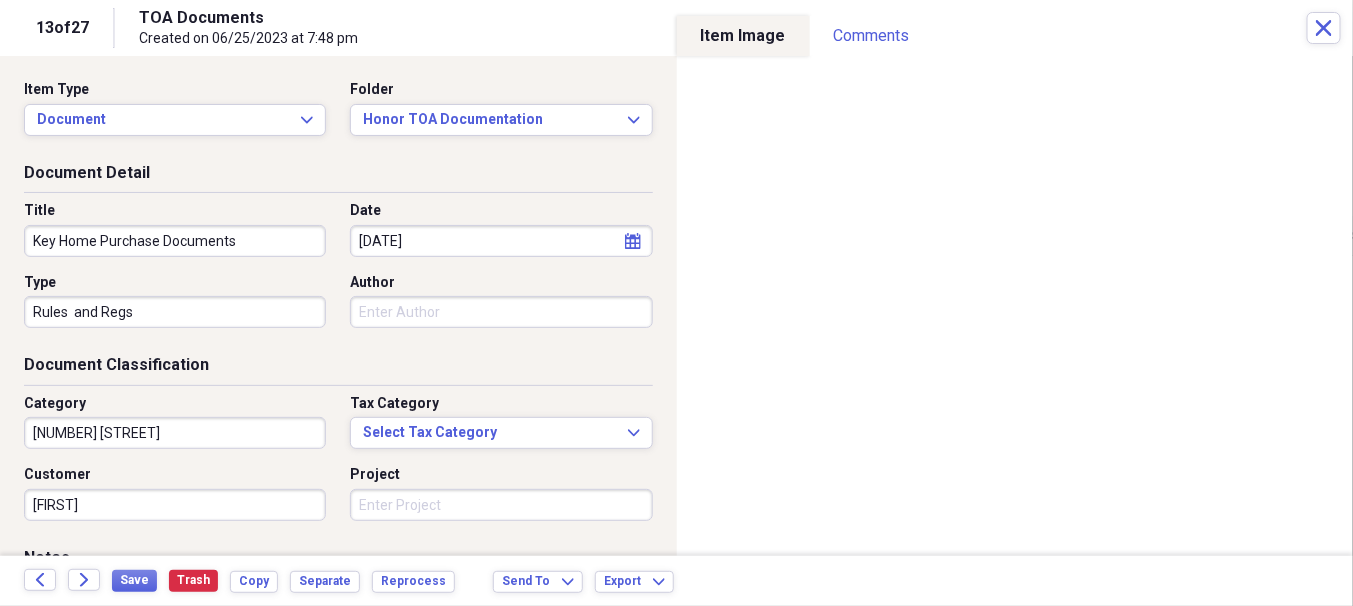 type on "Key Home Purchase Documents" 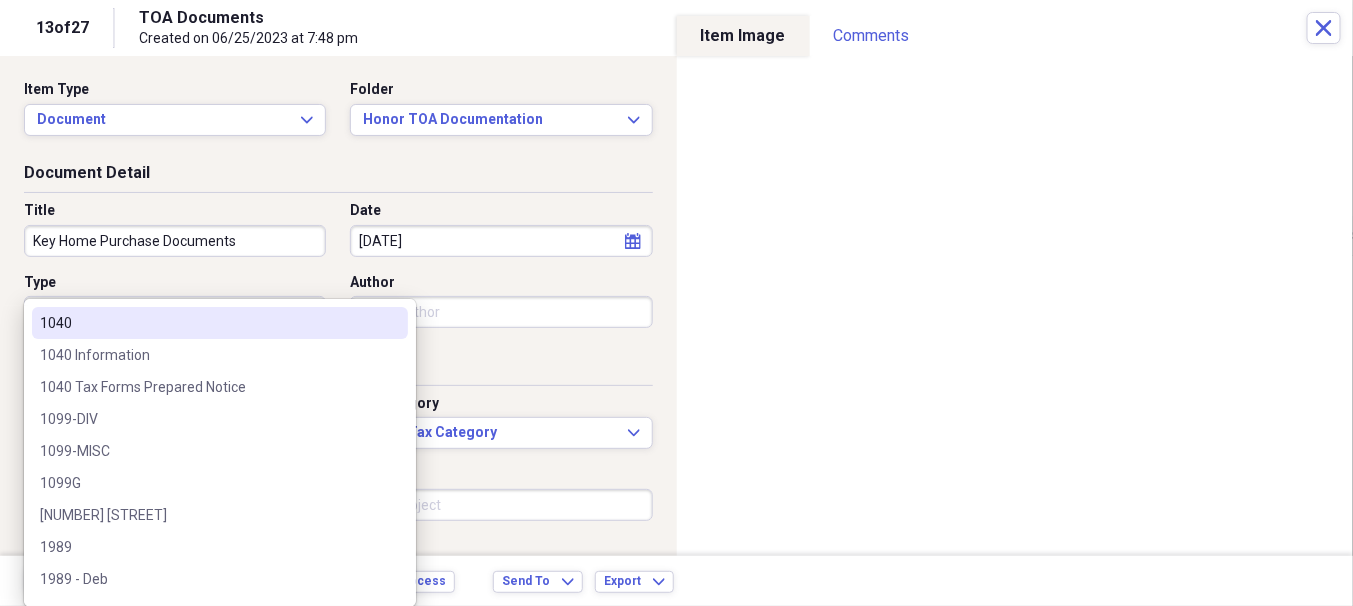 click on "Organize My Files 49 Collapse Unfiled Needs Review 49 Unfiled All Files Unfiled Unfiled Unfiled Saved Reports Collapse My Cabinet [LAST] Family Cabinet Add Folder Collapse Open Folder Deb & Steve [LAST] Household Add Folder Folder Contacts Add Folder Folder Family Add Folder Collapse Open Folder Finances - Accts., Assets (non-RE,) Add Folder Expand Folder ACCOUNTS-Deposit/Retirement/Loan Add Folder Collapse Open Folder Auto, Boat, Electronics & Ins for same Add Folder Folder Auto Add Folder Folder Boats Add Folder Folder Electronics / Small Equipment Add Folder Folder Insurance Policies Add Folder Folder General Add Folder Collapse Open Folder Insurance: Medical / Medicare / Medicaid Add Folder Folder Coverage Add Folder Folder Life Add Folder Collapse Open Folder Medicaid Add Folder Folder Rydal Park Add Folder Folder Medical Care Rec'd Add Folder Folder Medicare Add Folder Collapse Open Folder Legal (Divorce, General, Military, Rothkoff) Add Folder Folder Divorce Documents Add Folder Folder General TD" at bounding box center (676, 303) 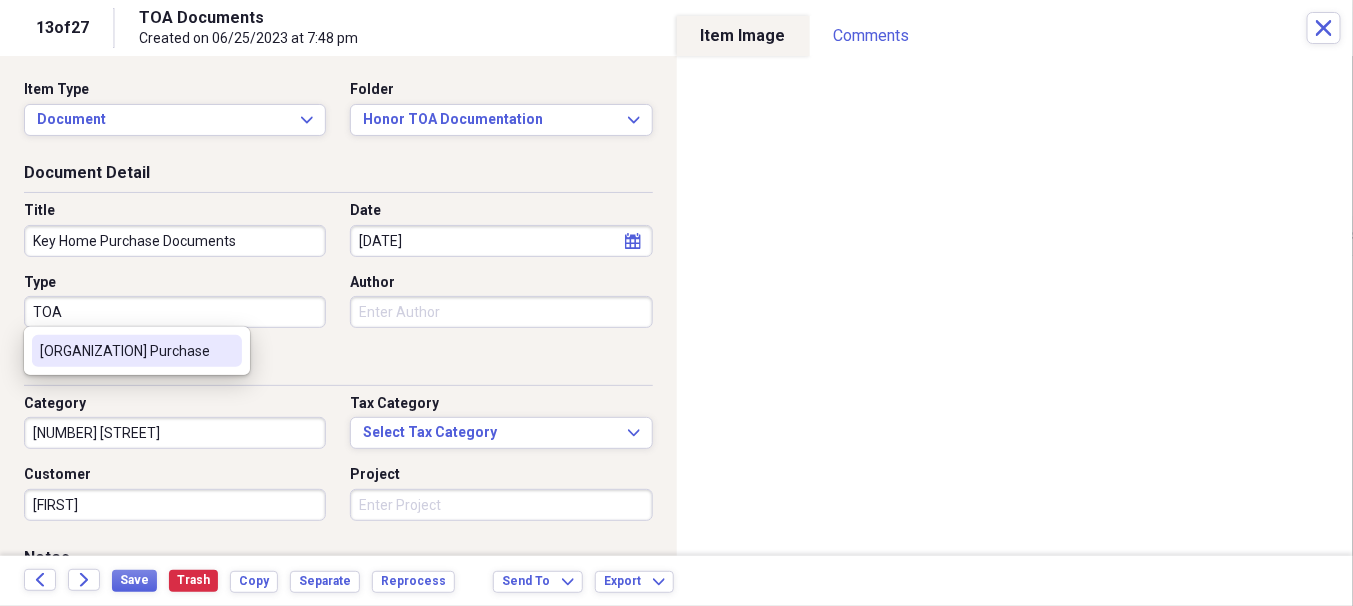 click on "[ORGANIZATION] Purchase" at bounding box center (125, 351) 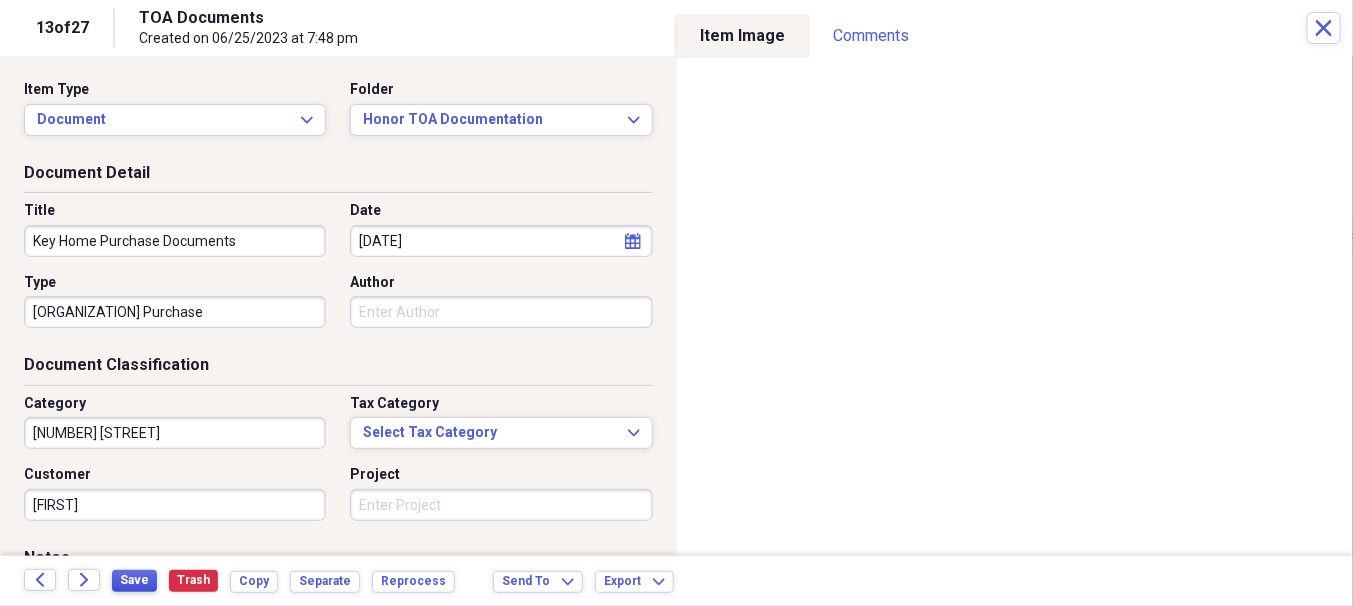 click on "Save" at bounding box center (134, 580) 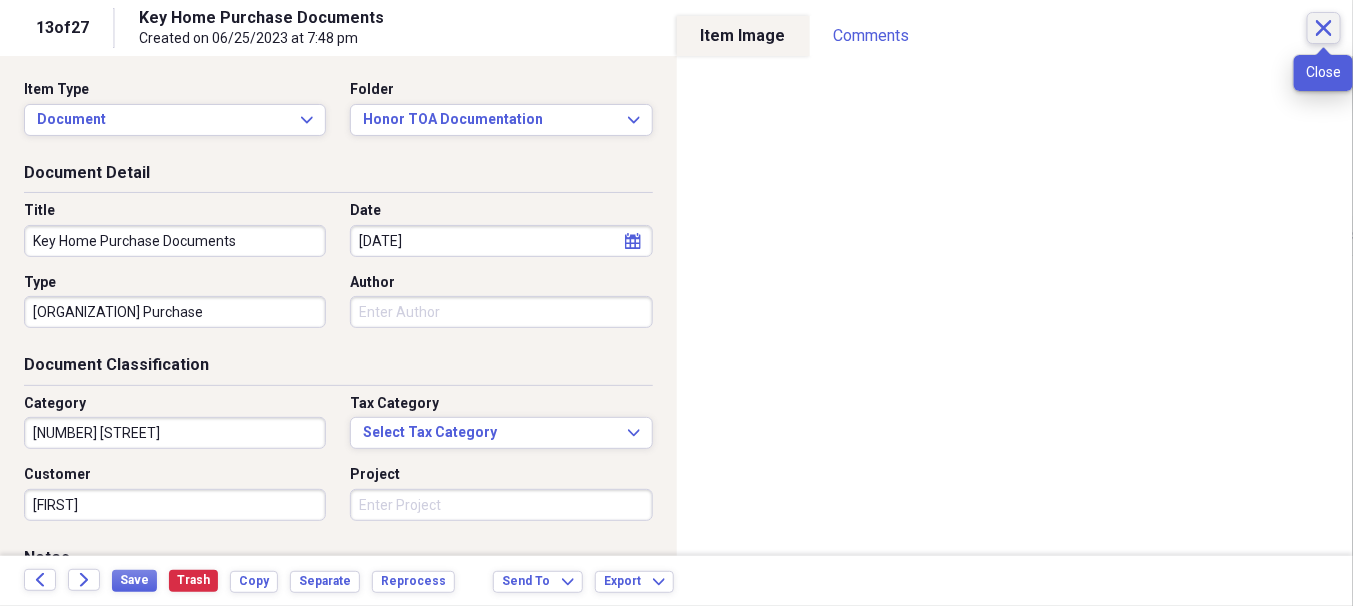 click on "Close" 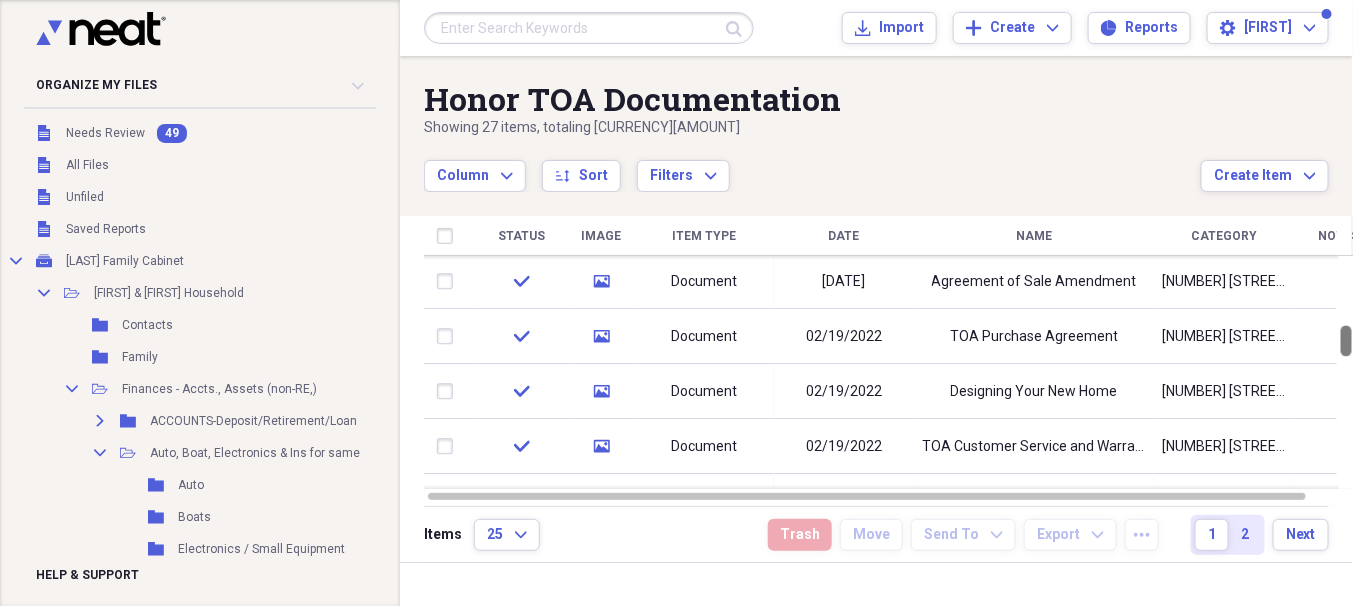 drag, startPoint x: 1350, startPoint y: 364, endPoint x: 1350, endPoint y: 346, distance: 18 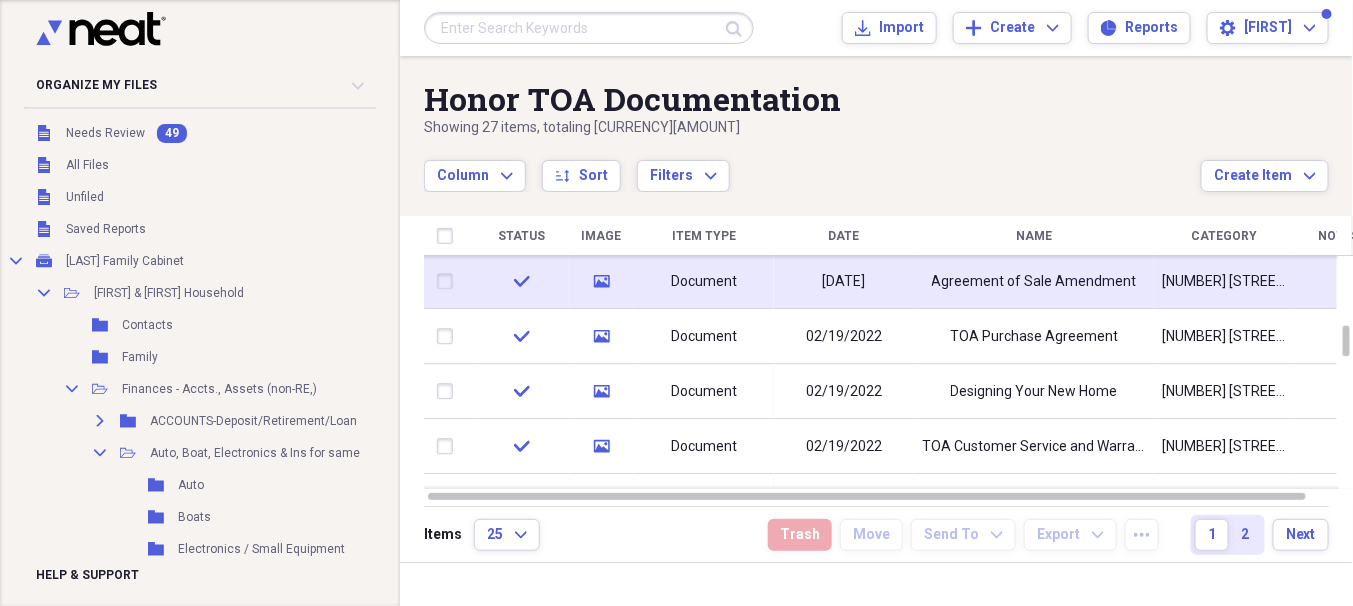 click on "Agreement of Sale Amendment" at bounding box center [1034, 282] 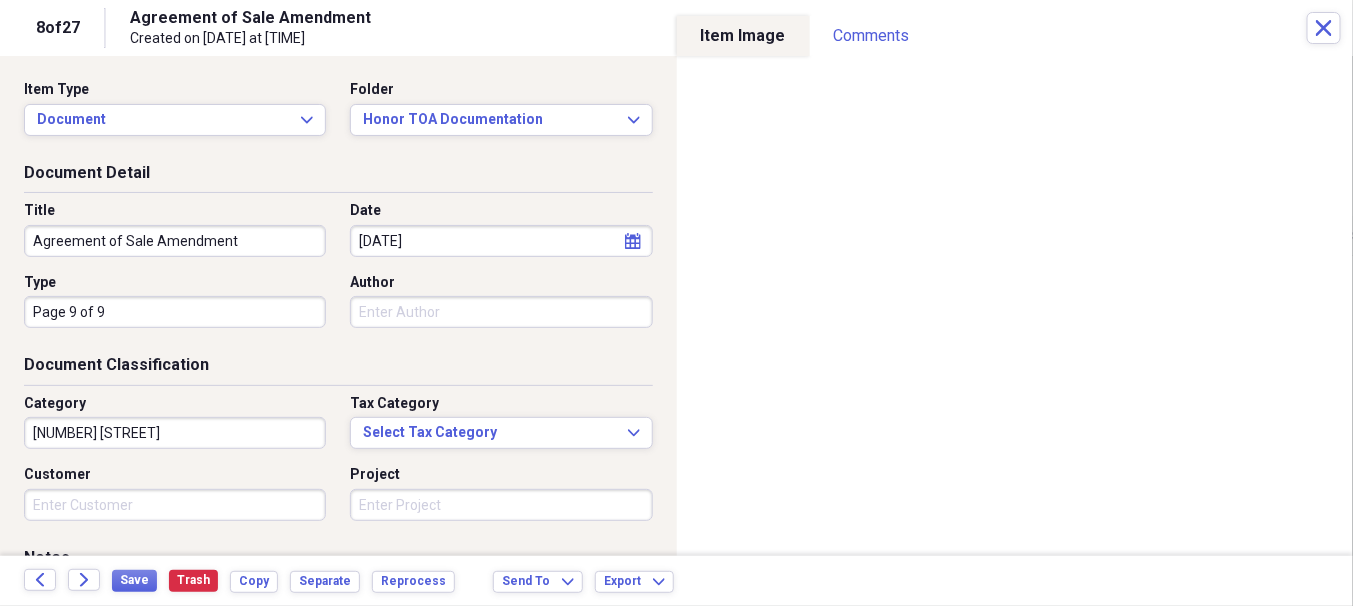drag, startPoint x: 666, startPoint y: 154, endPoint x: 1136, endPoint y: 16, distance: 489.8408 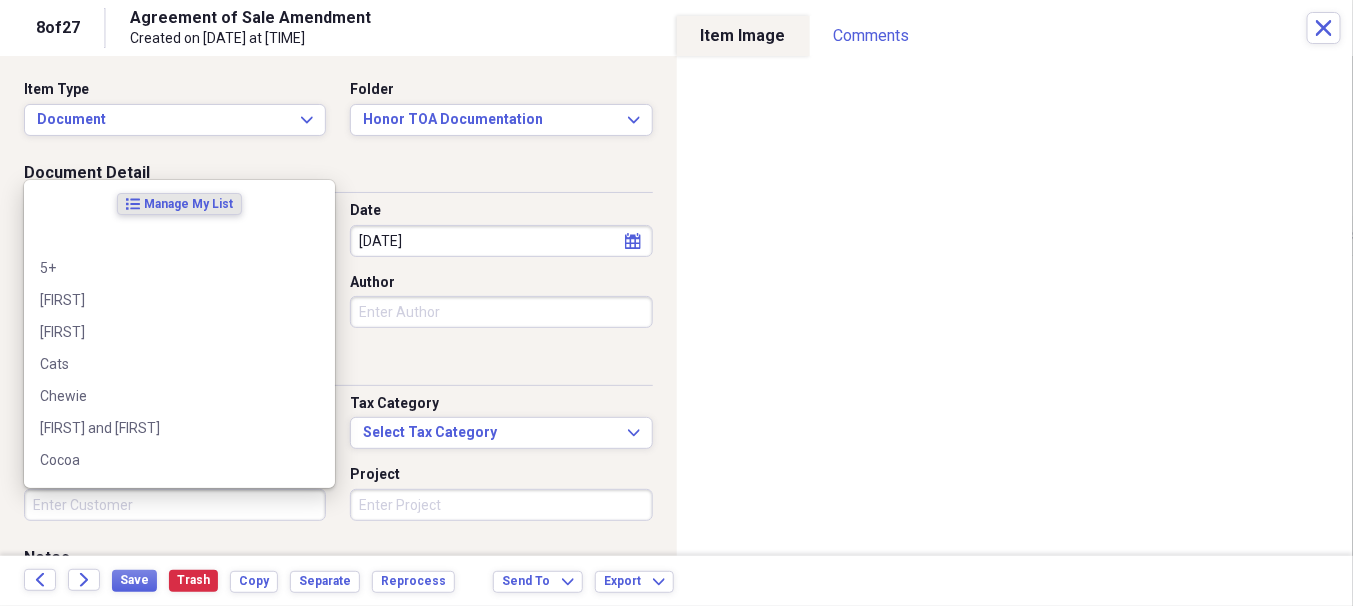 click on "Customer" at bounding box center [175, 505] 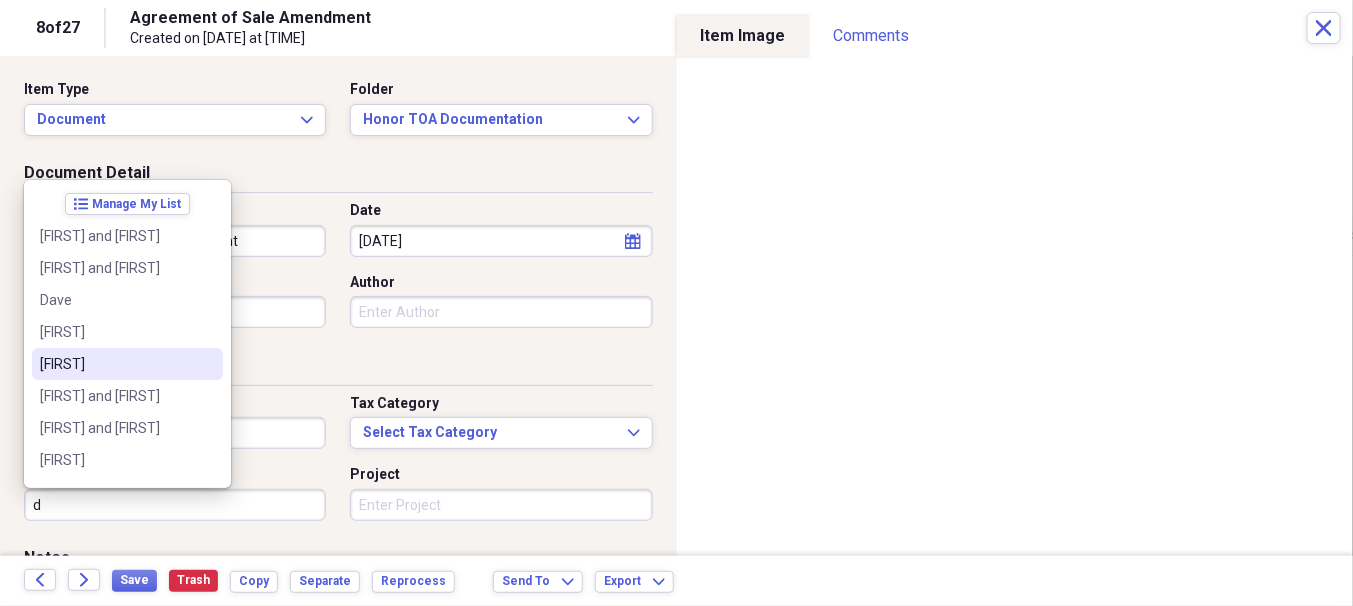click on "[FIRST]" at bounding box center [115, 364] 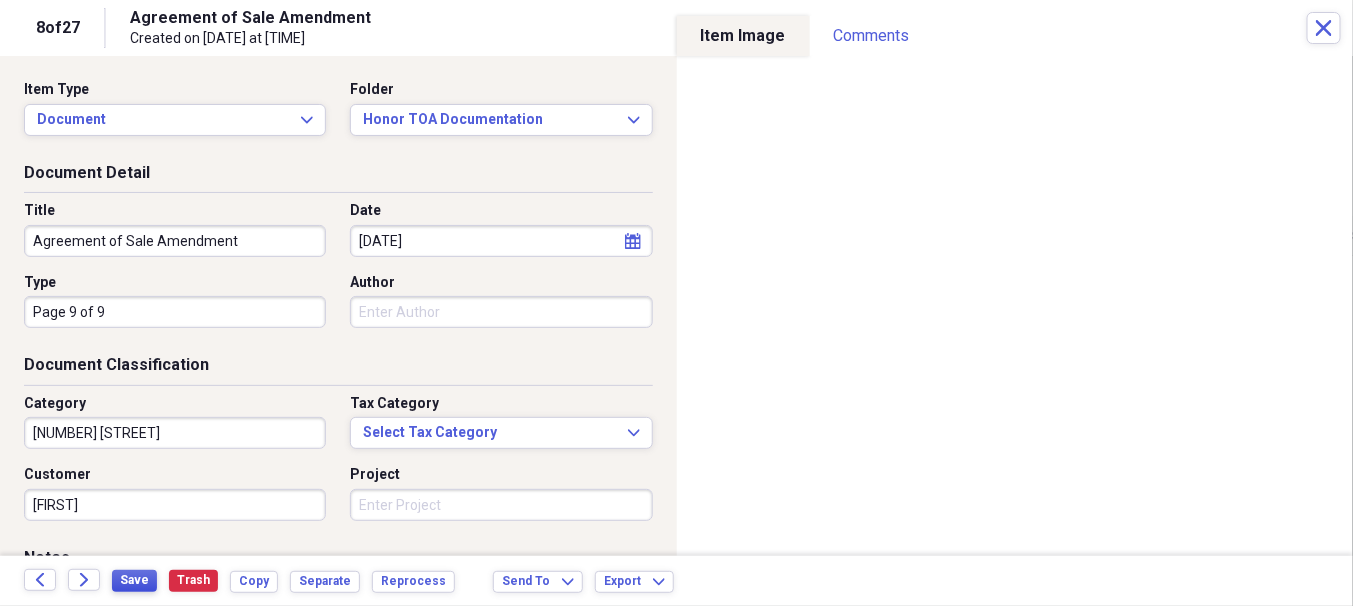 click on "Save" at bounding box center (134, 580) 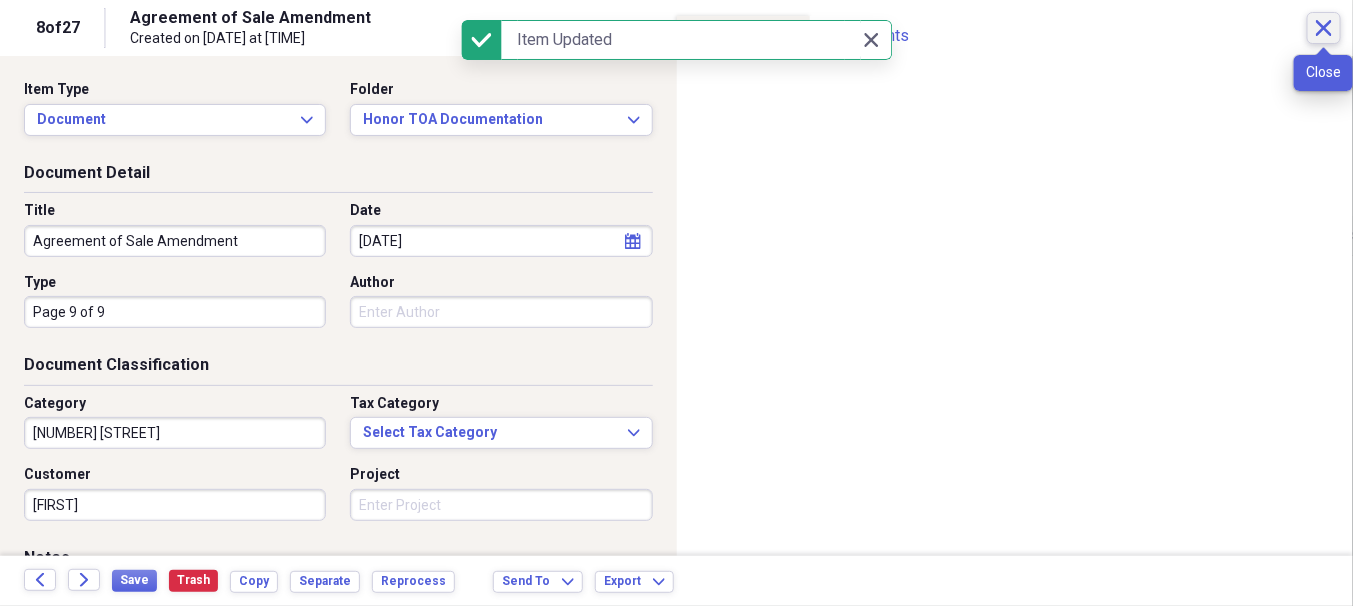 click 